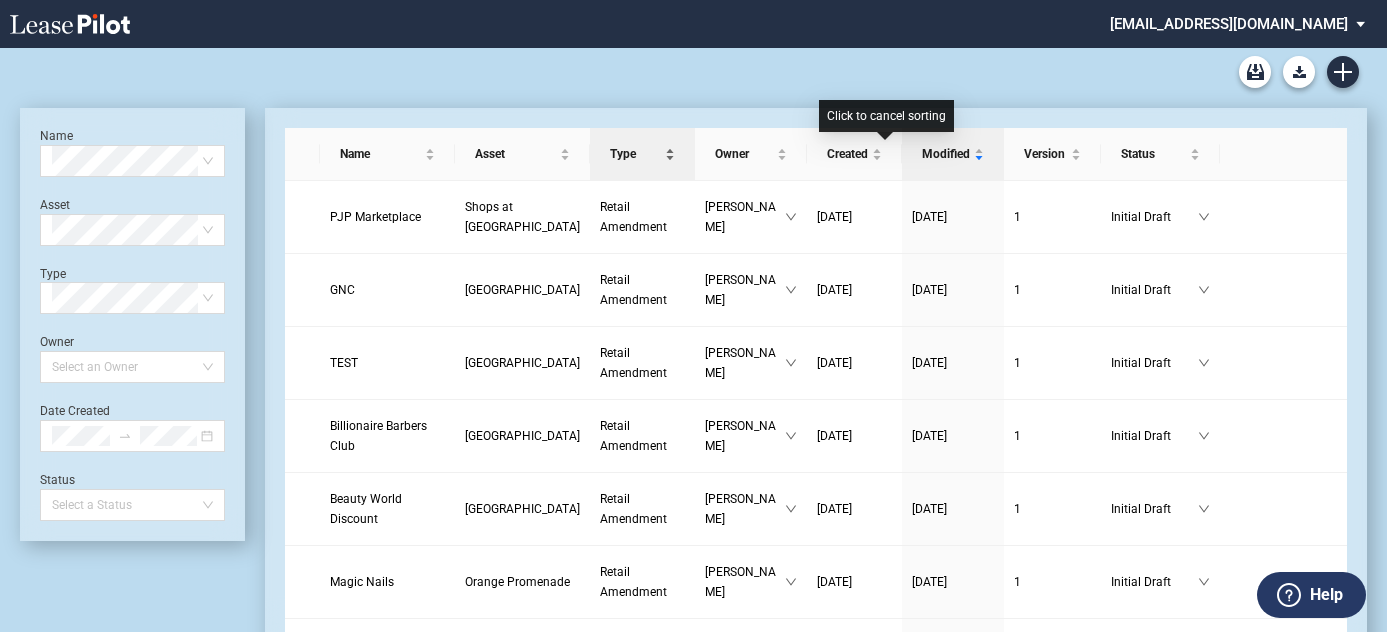 scroll, scrollTop: 0, scrollLeft: 0, axis: both 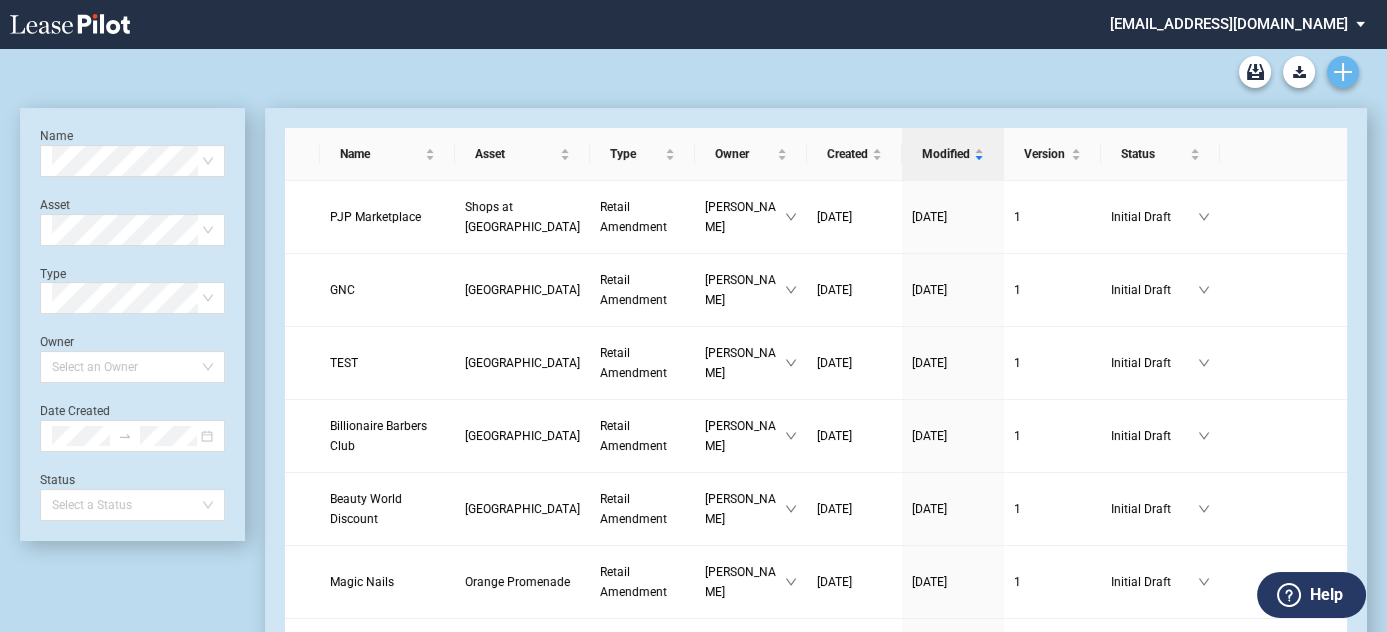 click 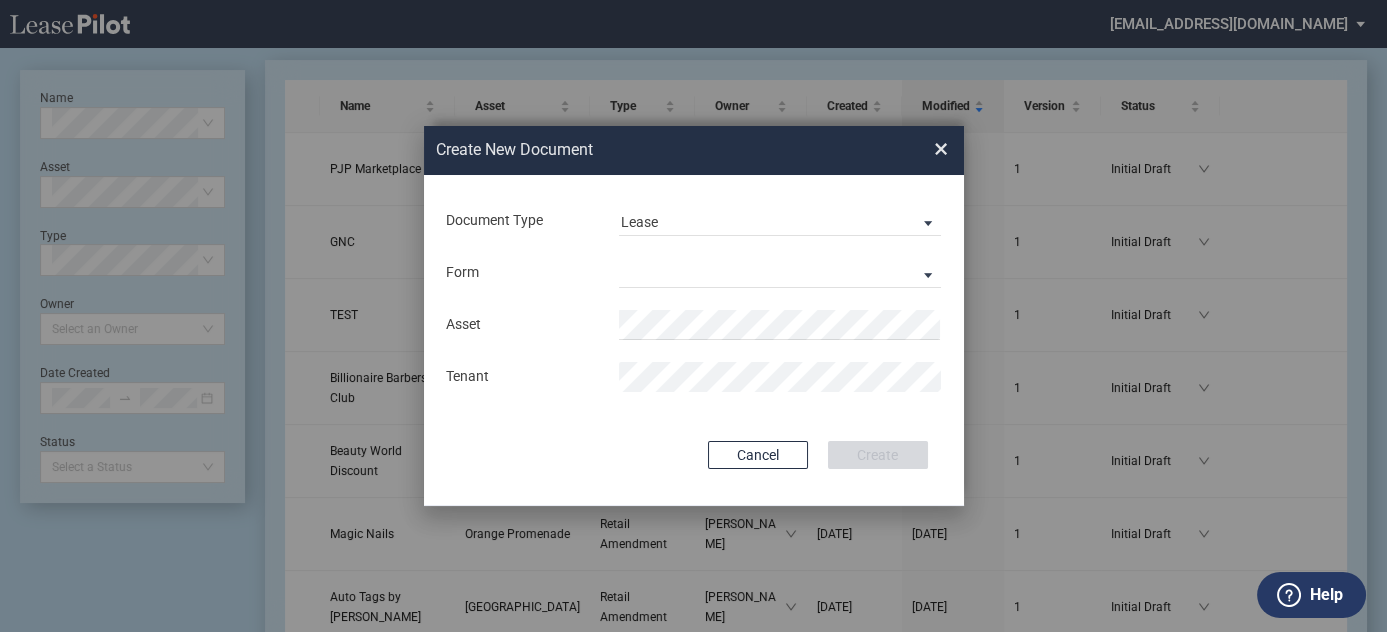 click on "Form
Long Retail Lease
Short Retail Lease" at bounding box center [694, 273] 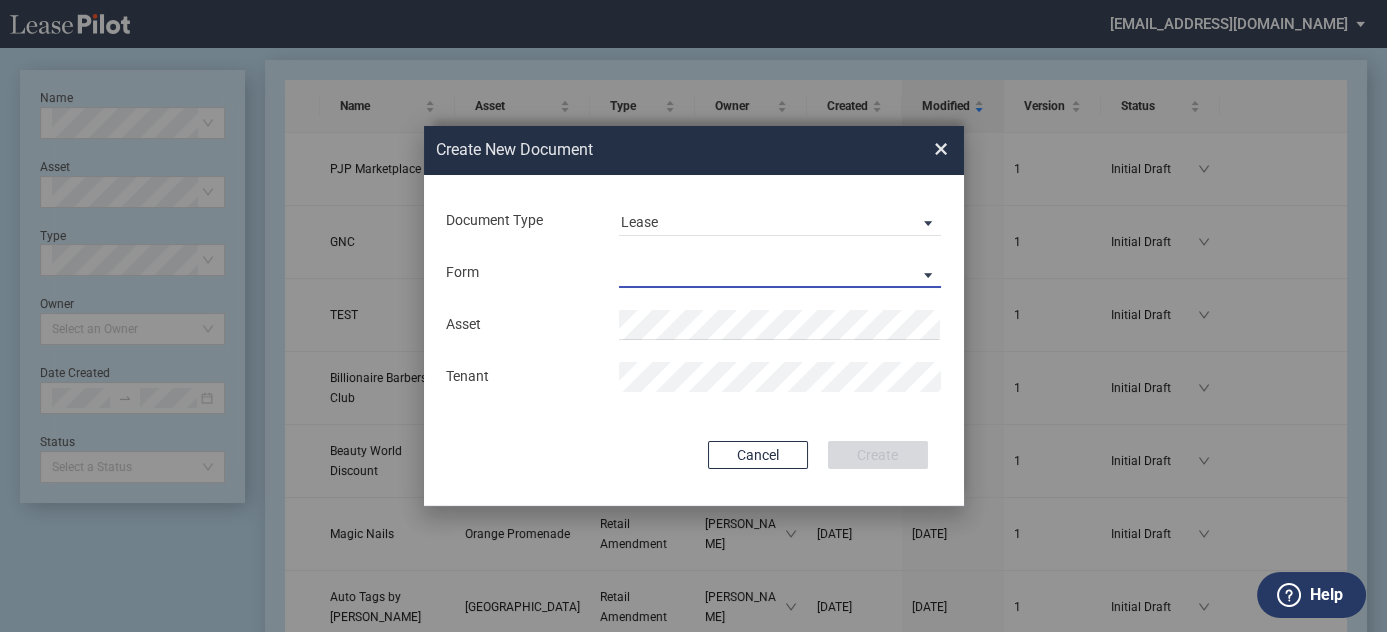 click on "Long Retail Lease
Short Retail Lease" at bounding box center (780, 273) 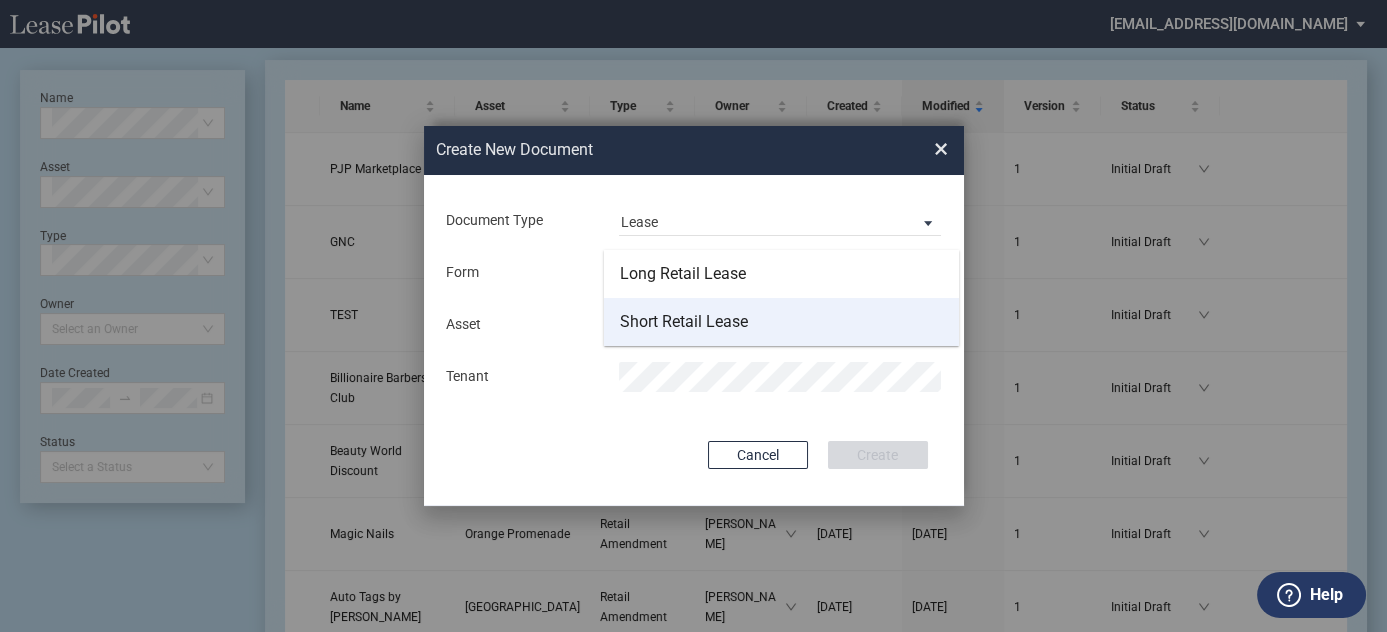 click on "Short Retail Lease" at bounding box center [684, 322] 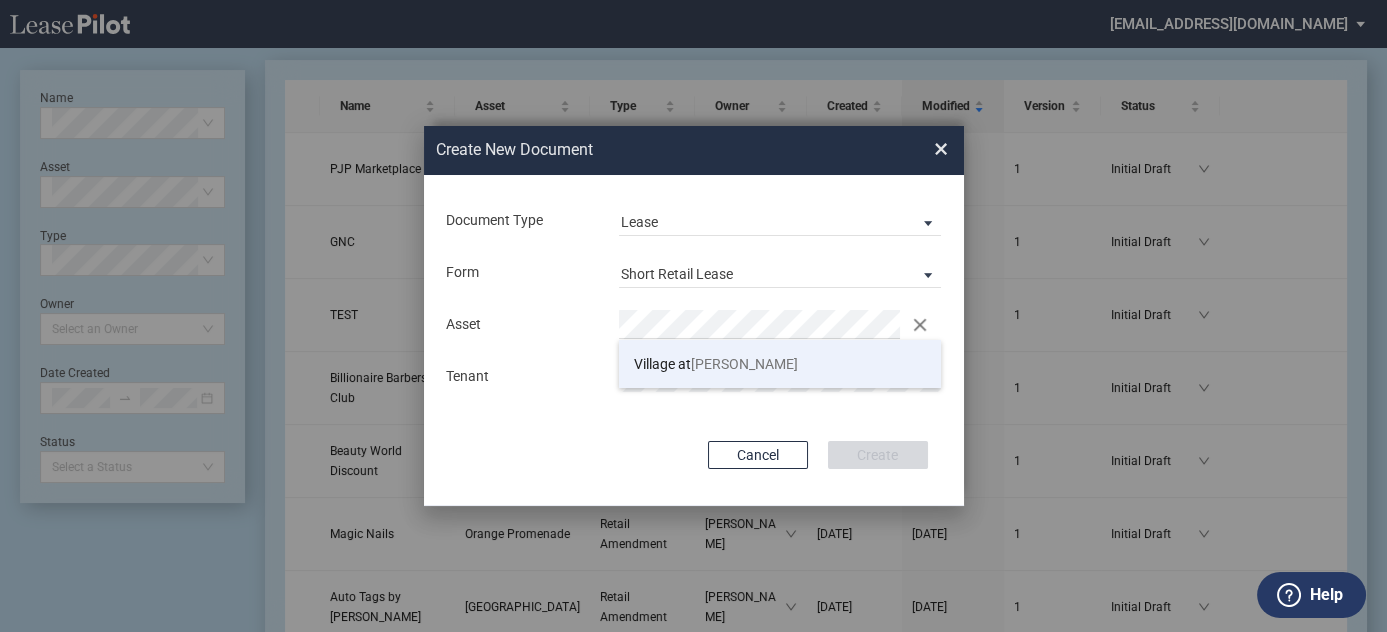 click on "[PERSON_NAME]" at bounding box center [744, 364] 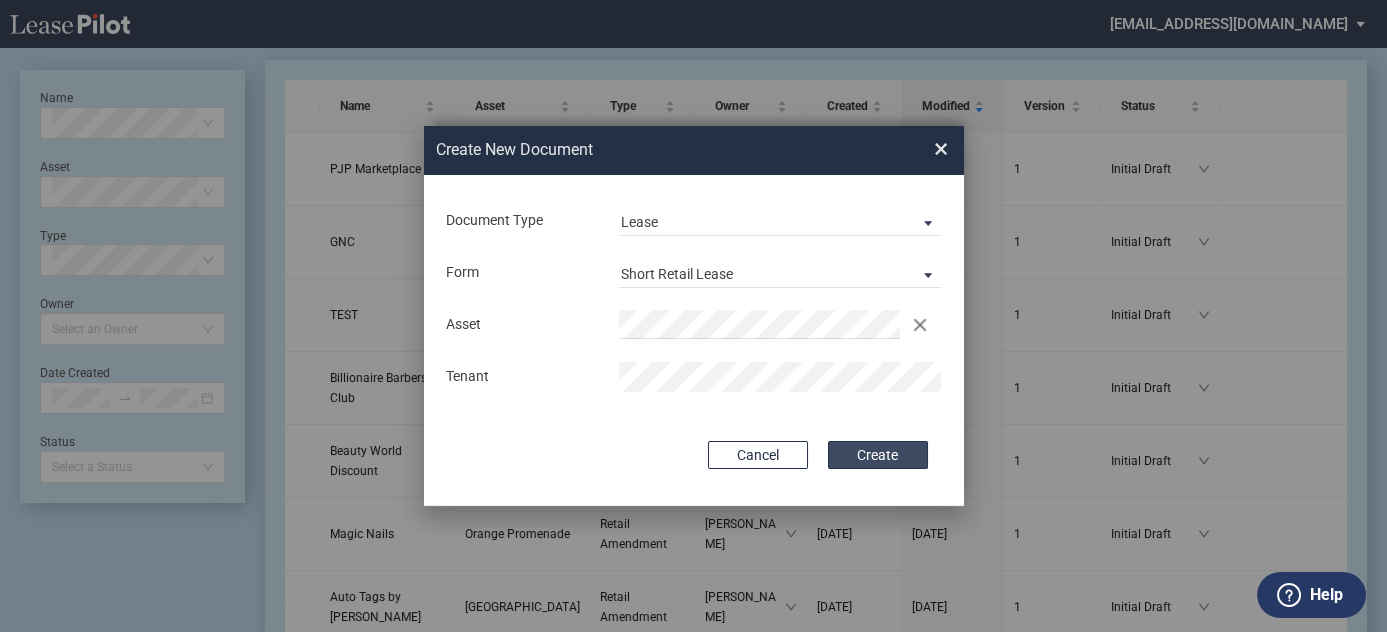 click on "Create" at bounding box center (878, 455) 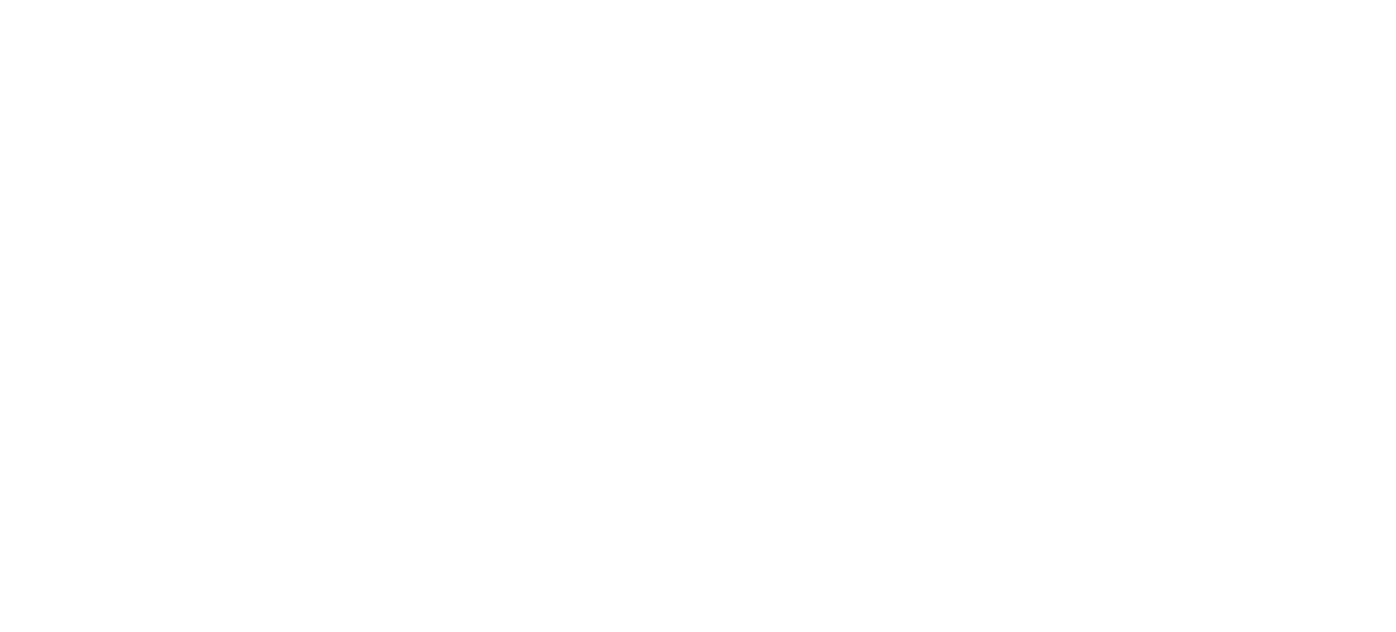 scroll, scrollTop: 0, scrollLeft: 0, axis: both 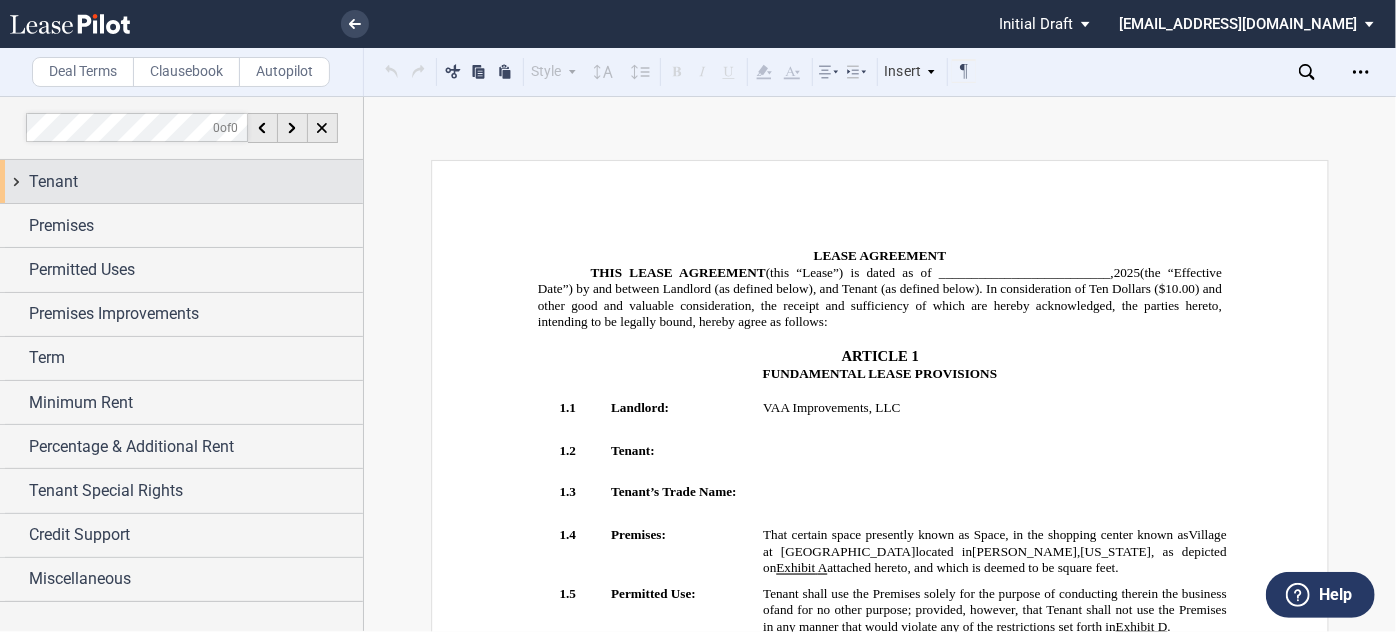 click on "Tenant" at bounding box center (196, 182) 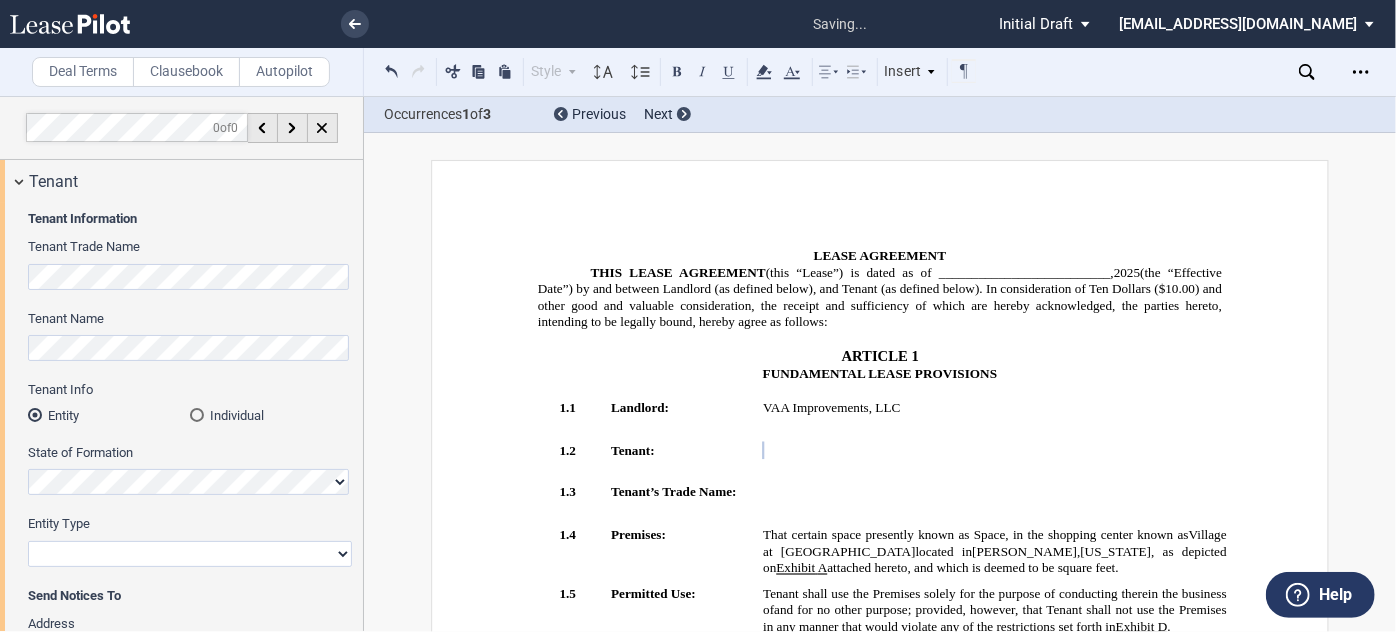 scroll, scrollTop: 0, scrollLeft: 295, axis: horizontal 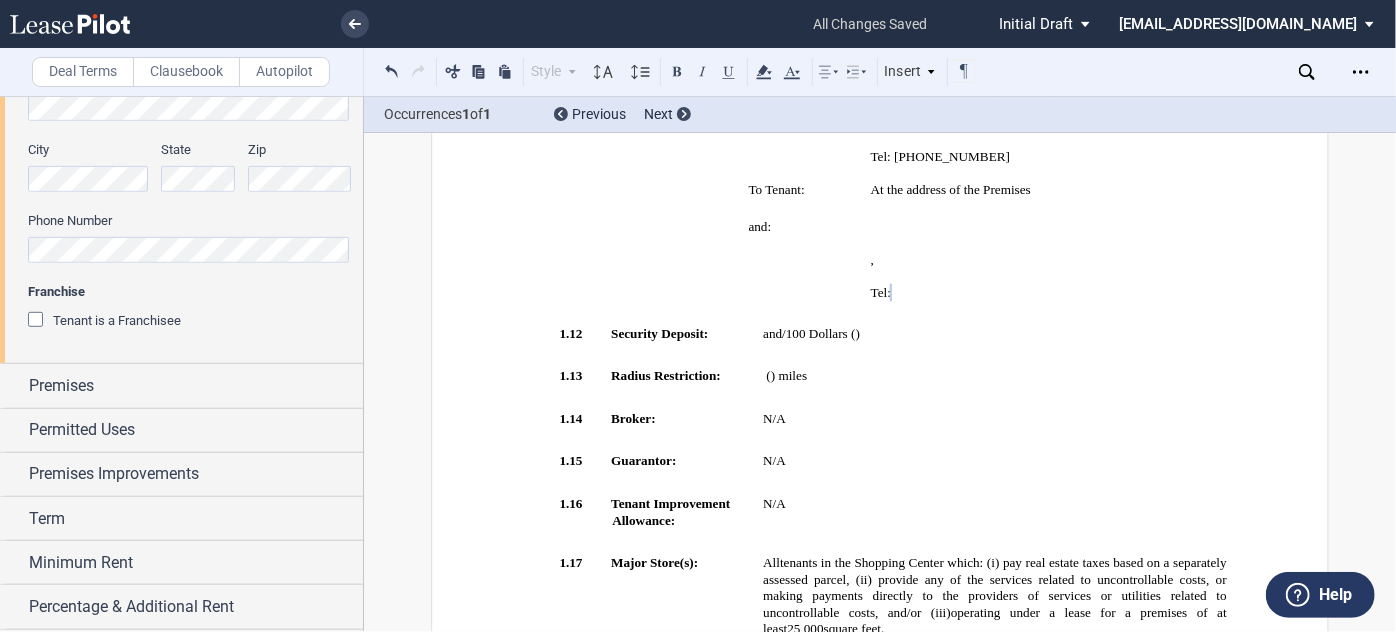 click on "Tenant is a Franchisee" at bounding box center (117, 320) 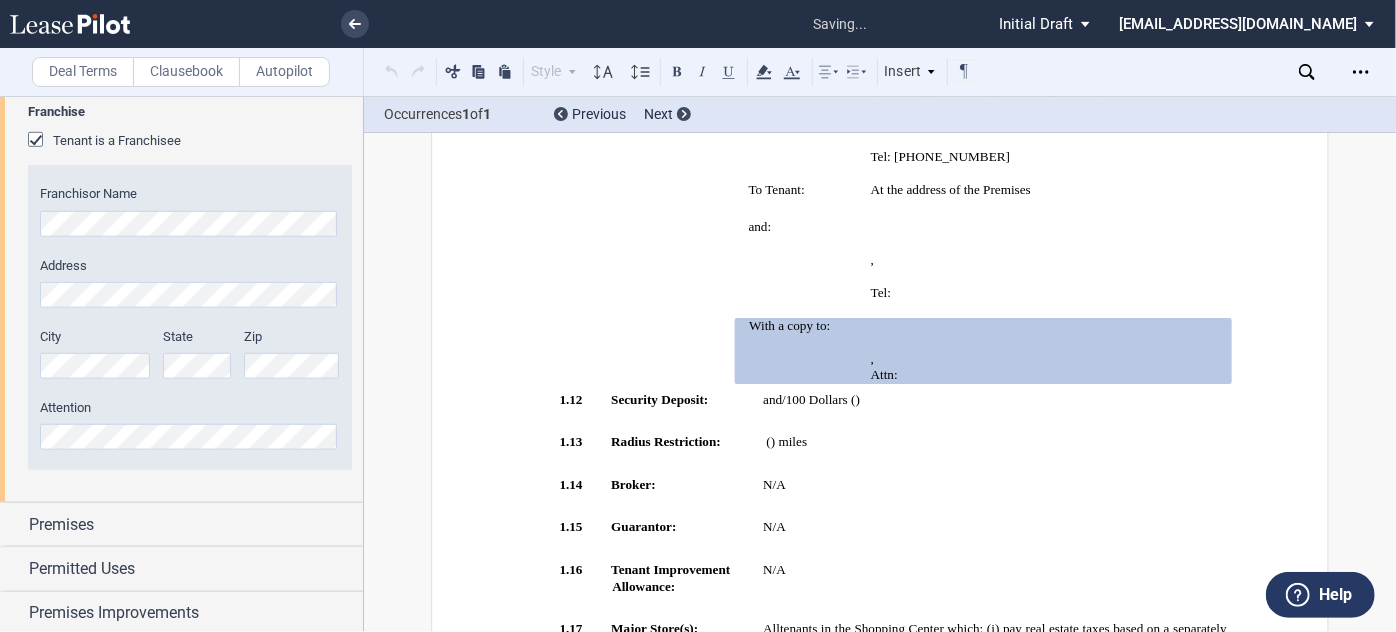 scroll, scrollTop: 727, scrollLeft: 0, axis: vertical 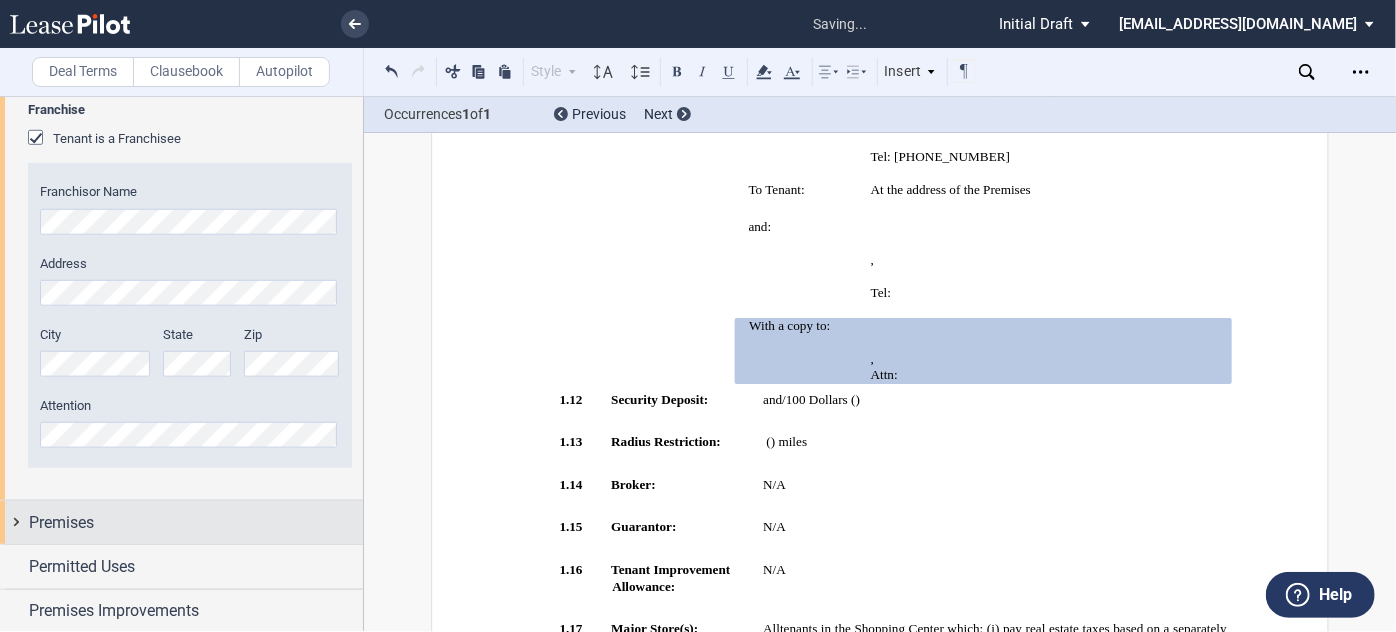 click on "Premises" at bounding box center [61, 523] 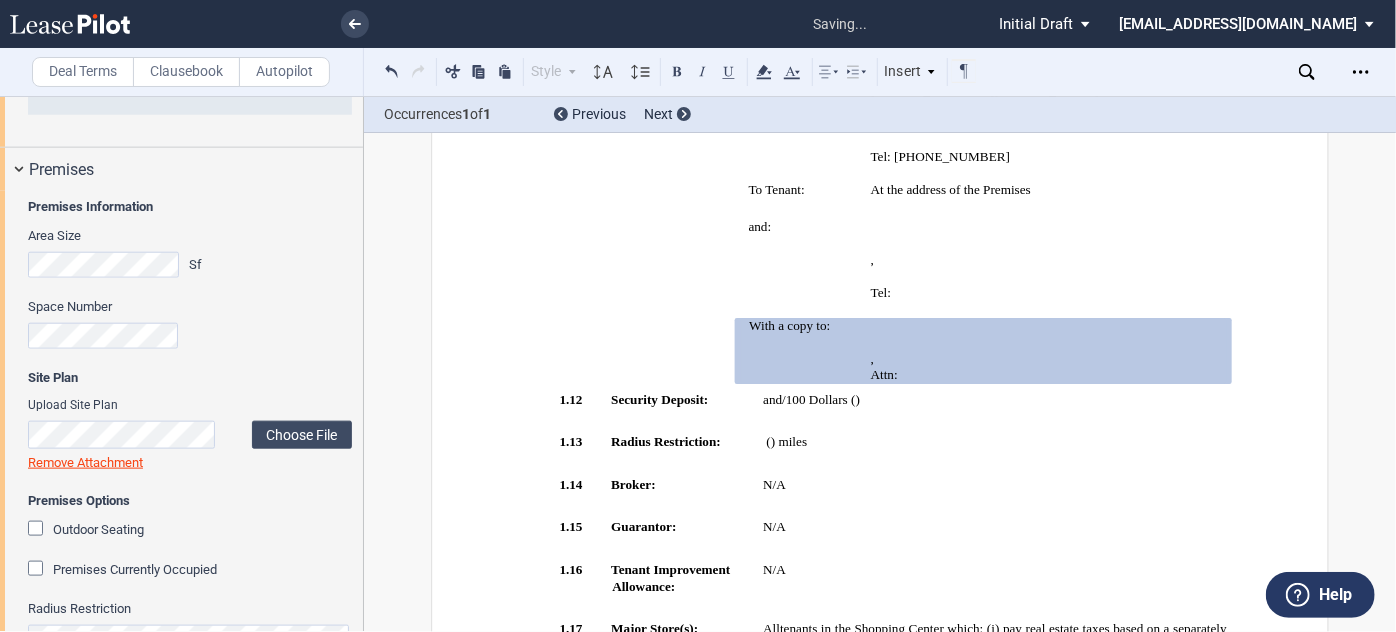 scroll, scrollTop: 1090, scrollLeft: 0, axis: vertical 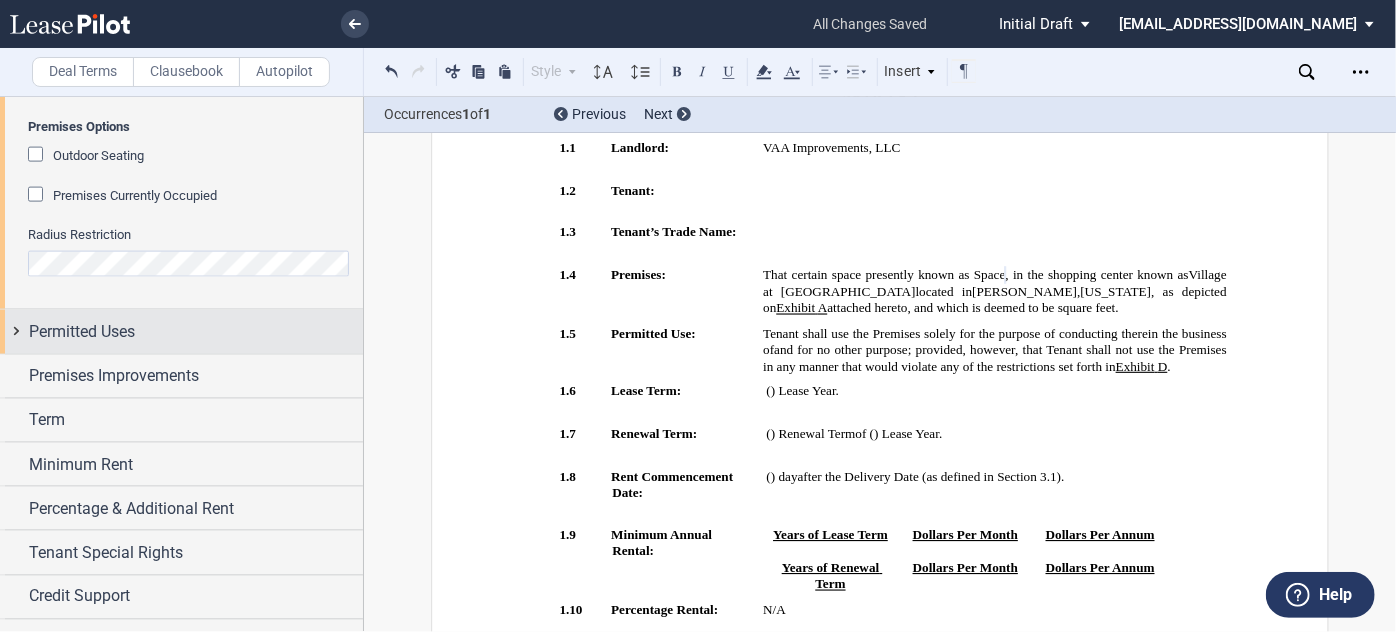 click on "Permitted Uses" at bounding box center (196, 332) 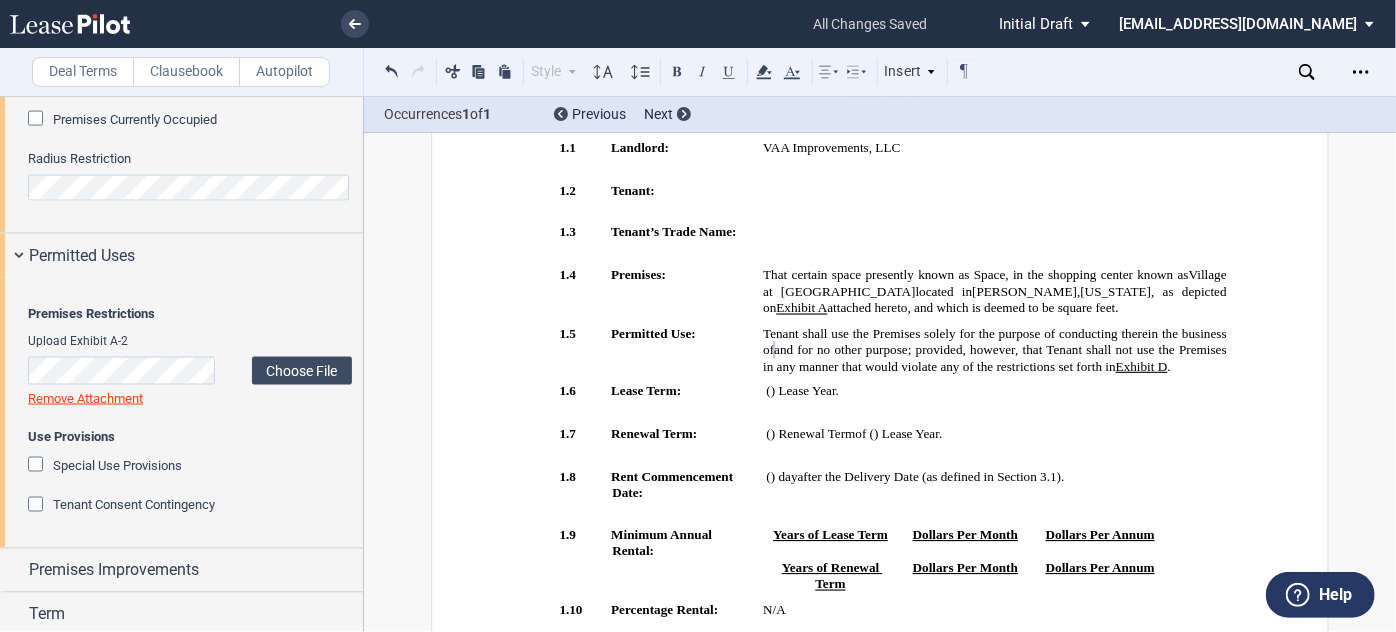 scroll, scrollTop: 1636, scrollLeft: 0, axis: vertical 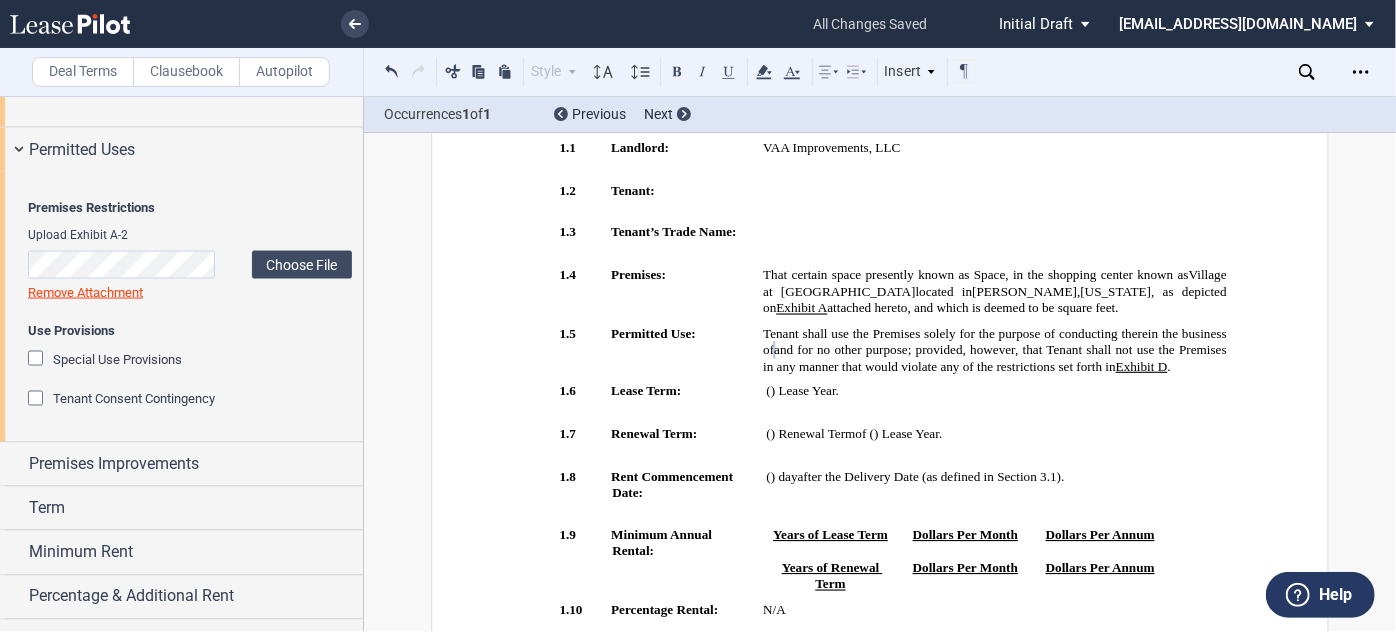 click on "Special Use Provisions" at bounding box center [117, 359] 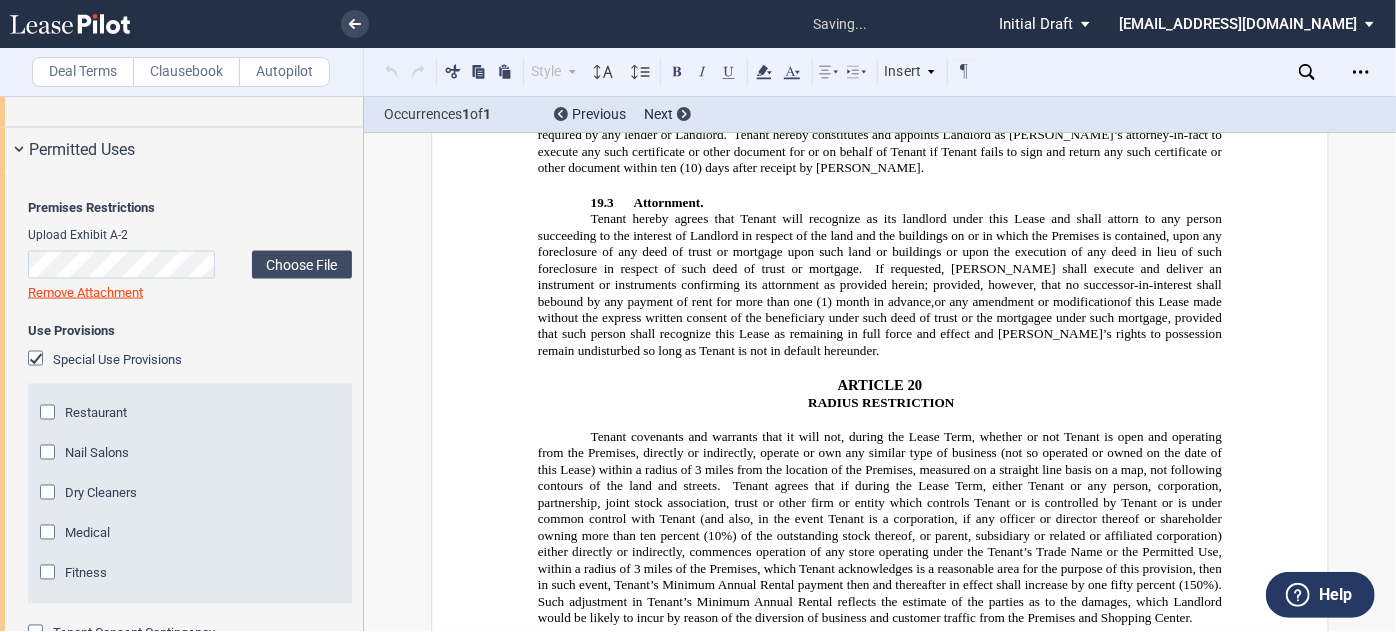 scroll, scrollTop: 15610, scrollLeft: 0, axis: vertical 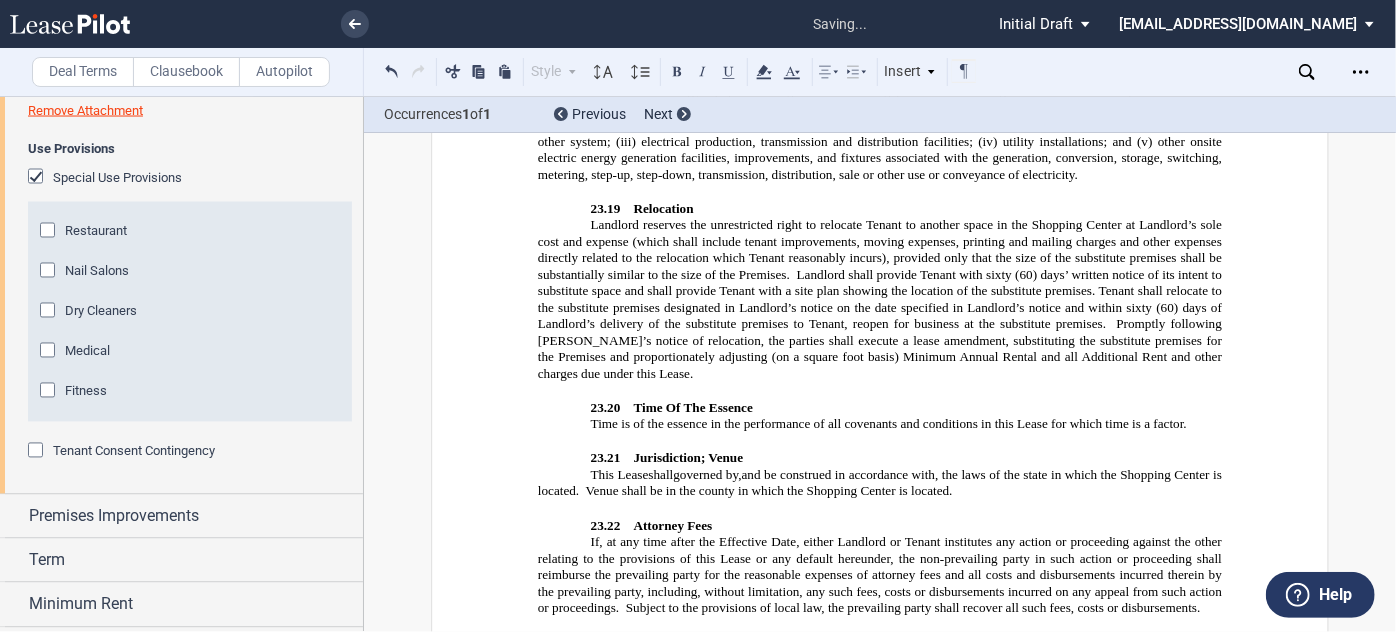 click at bounding box center (38, 179) 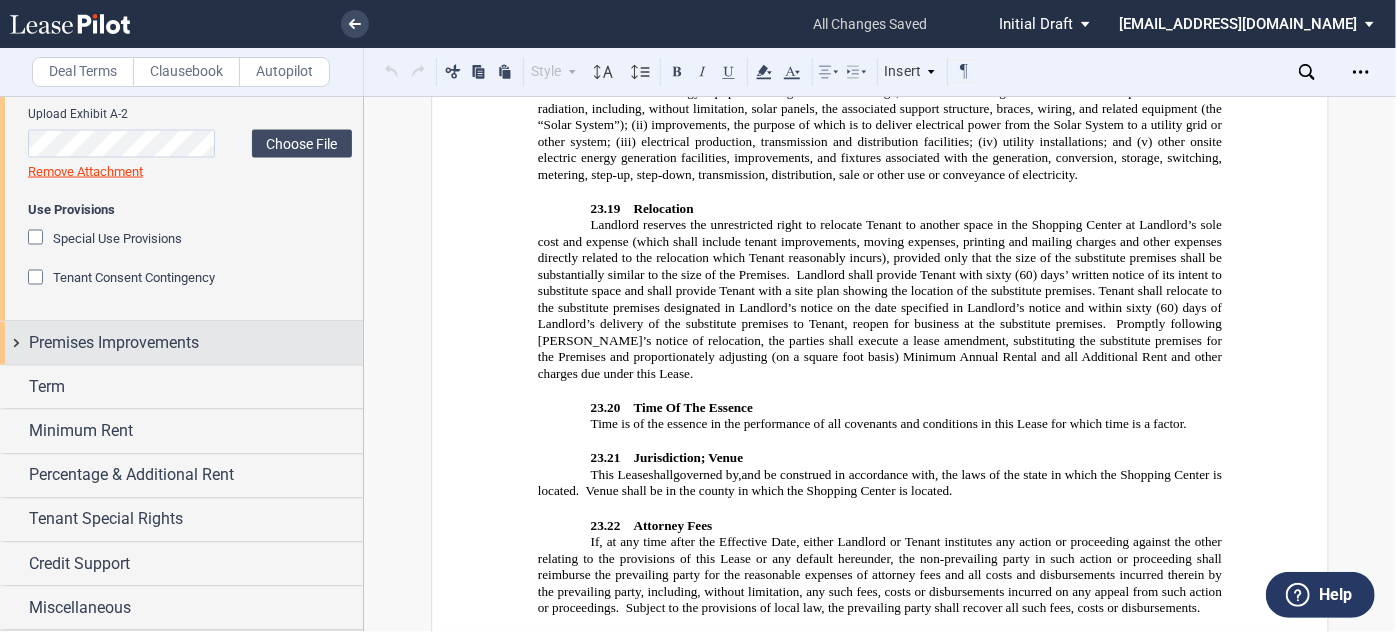 click on "Premises Improvements" at bounding box center [181, 343] 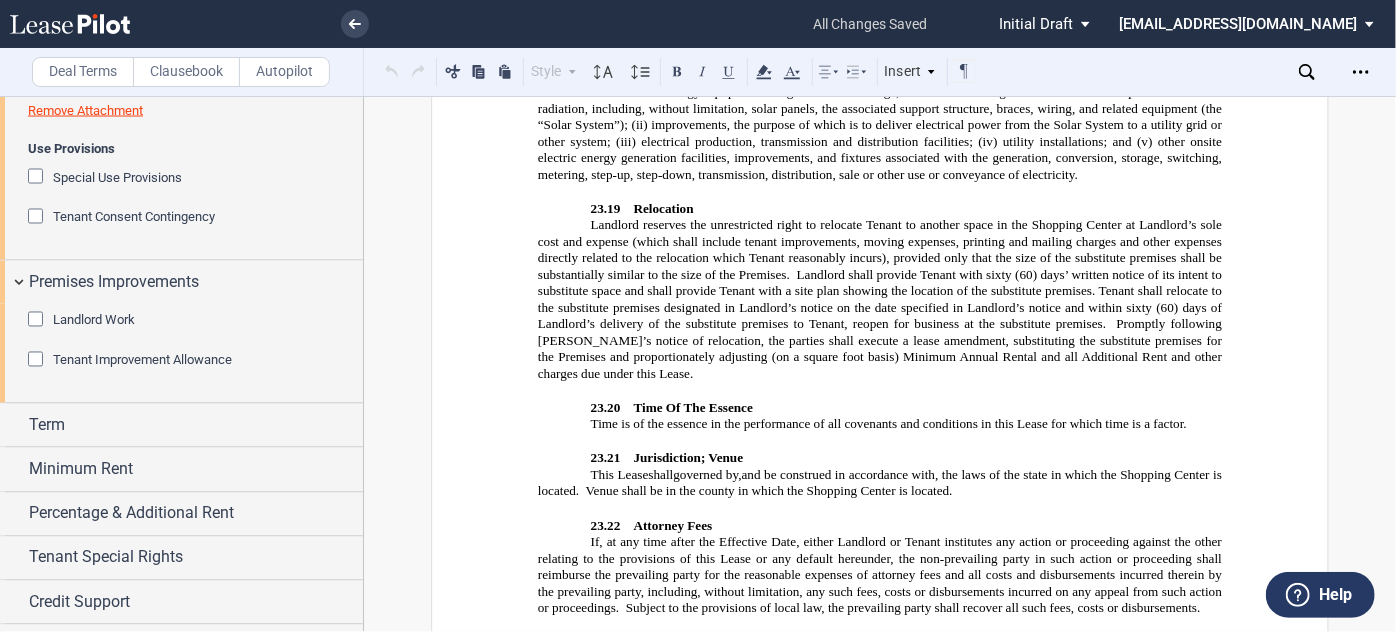 scroll, scrollTop: 1909, scrollLeft: 0, axis: vertical 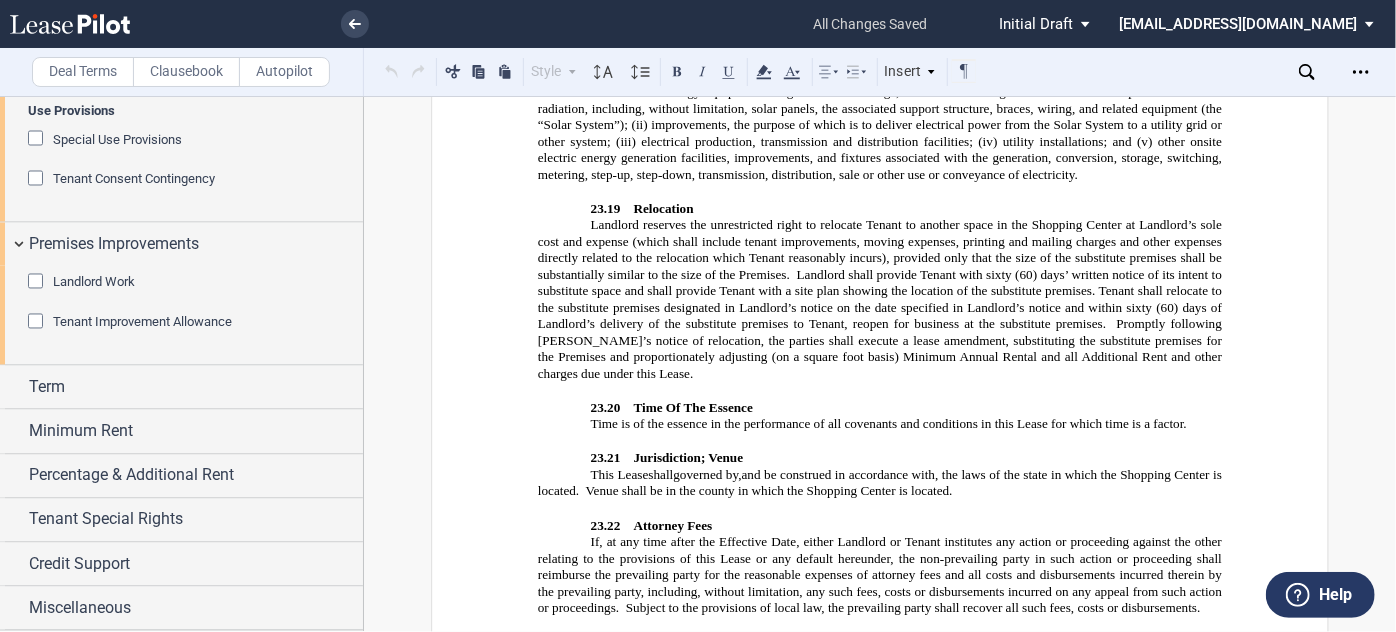 click on "Landlord Work" at bounding box center [94, 282] 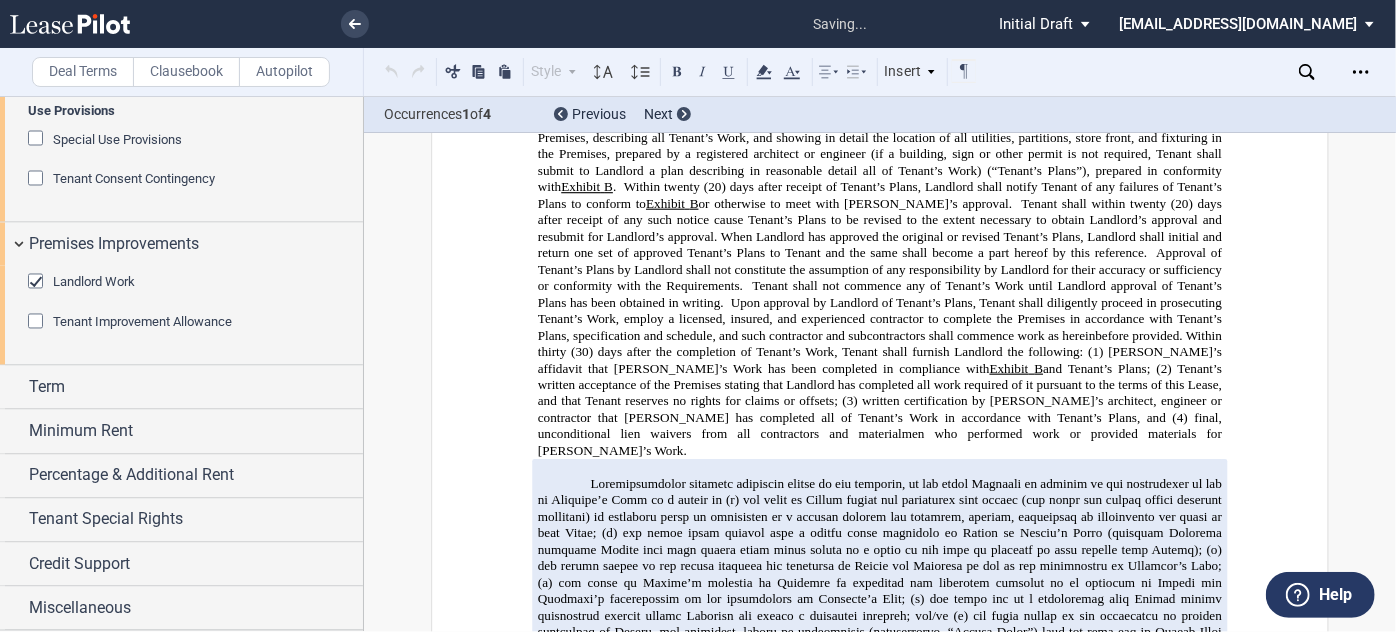 scroll, scrollTop: 1603, scrollLeft: 0, axis: vertical 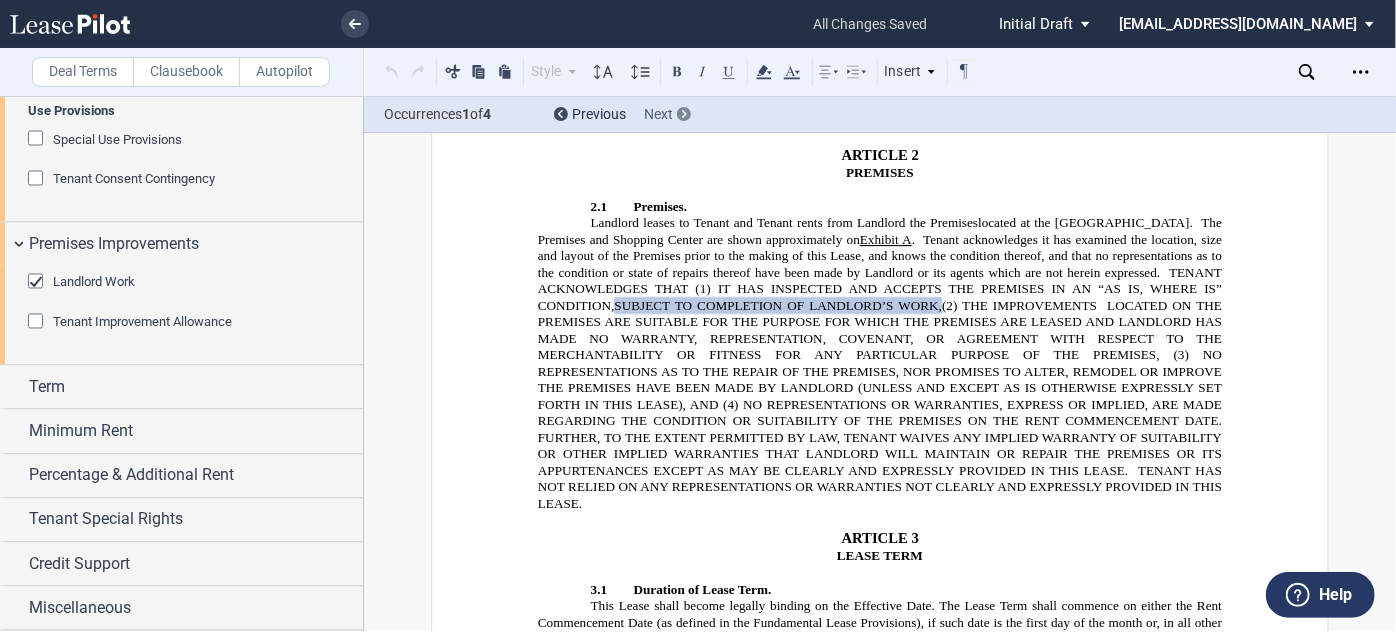 click at bounding box center [684, 114] 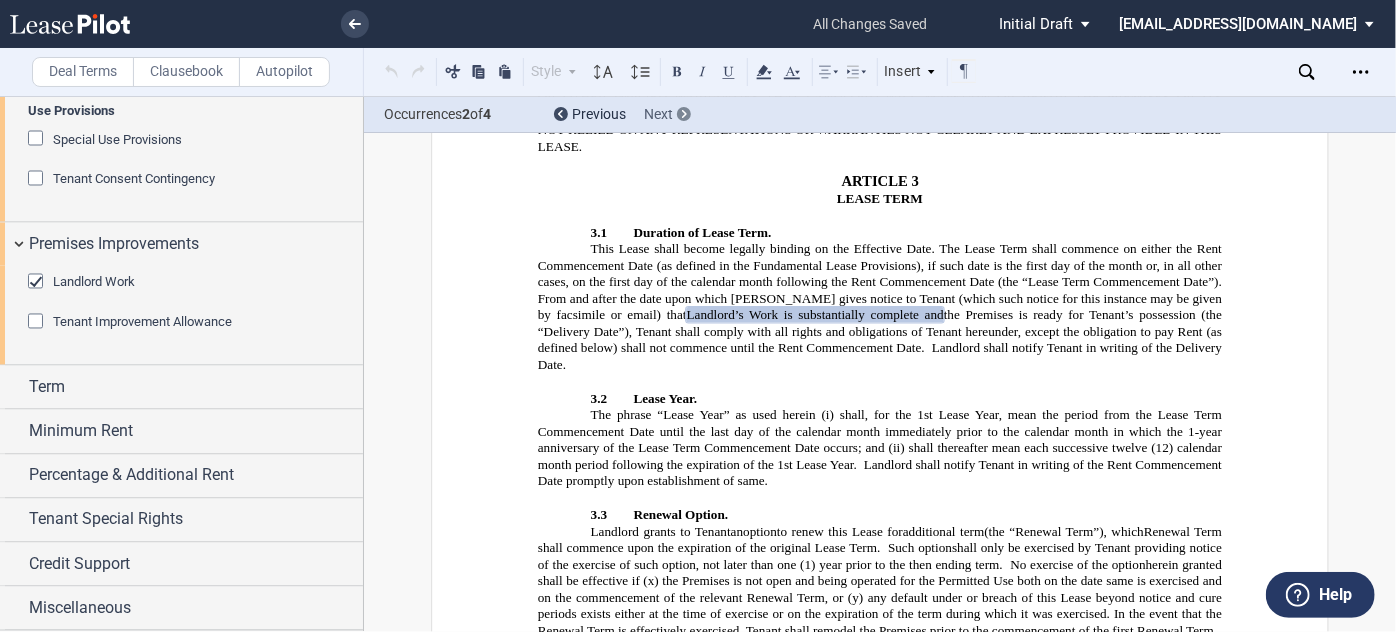 click at bounding box center (684, 114) 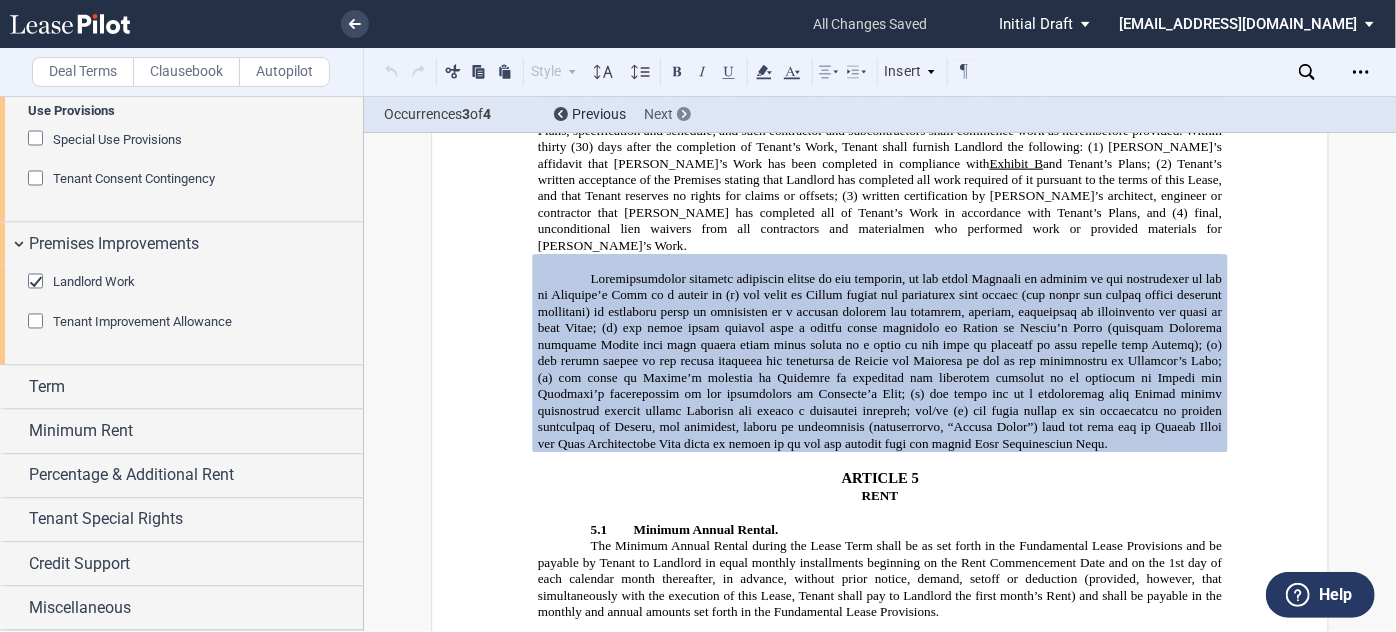 click at bounding box center [684, 114] 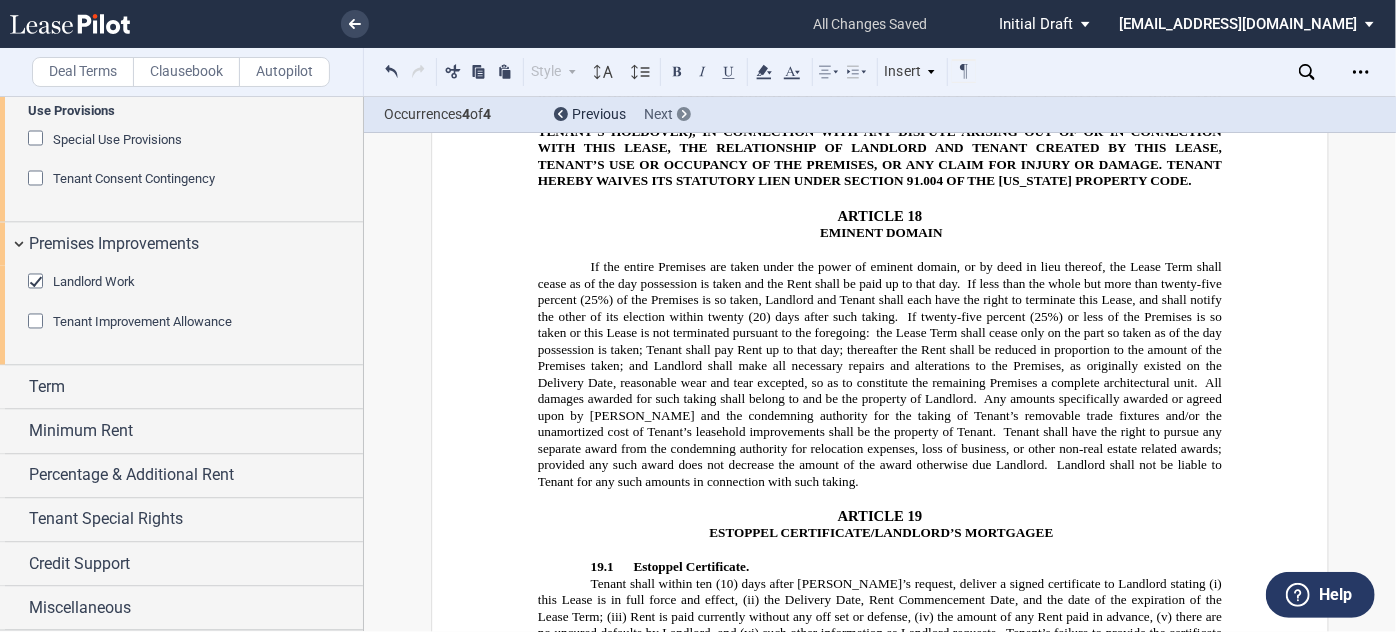 scroll, scrollTop: 17140, scrollLeft: 0, axis: vertical 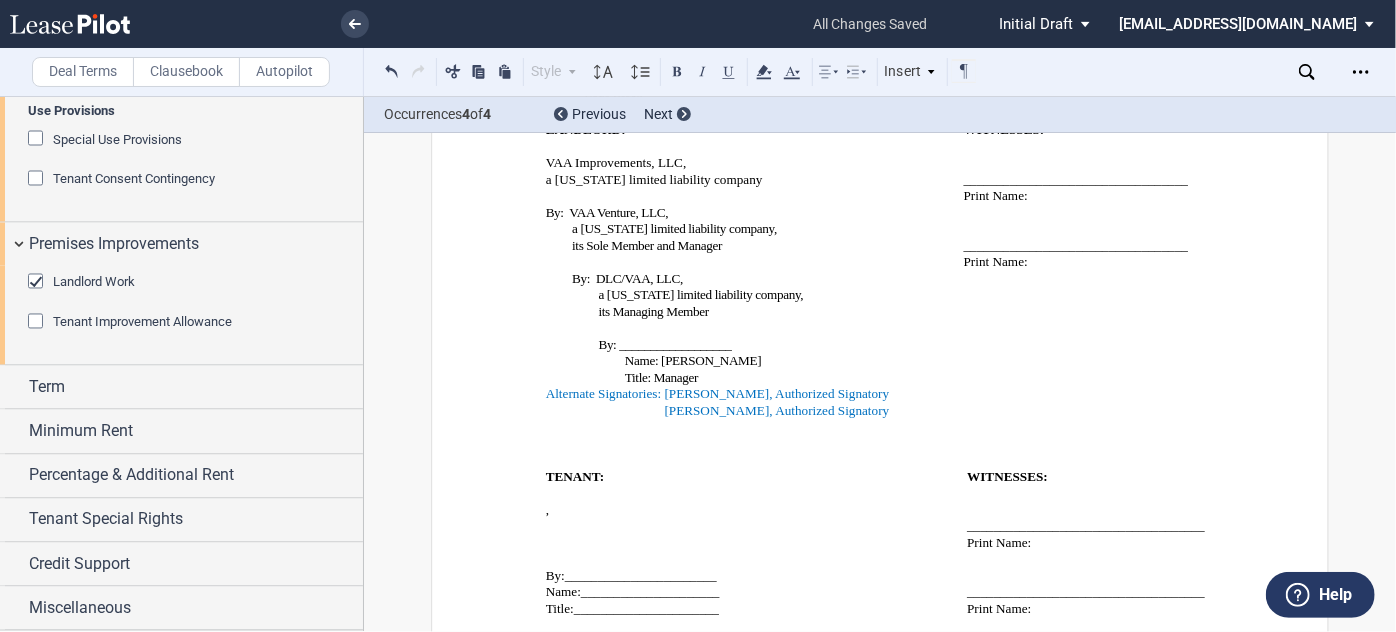 click on "I.                       Work by Landlord at Landlord’s Expense - The following work is to be performed exclusively by Landlord at Landlord’s sole cost and expense:" at bounding box center (906, 862) 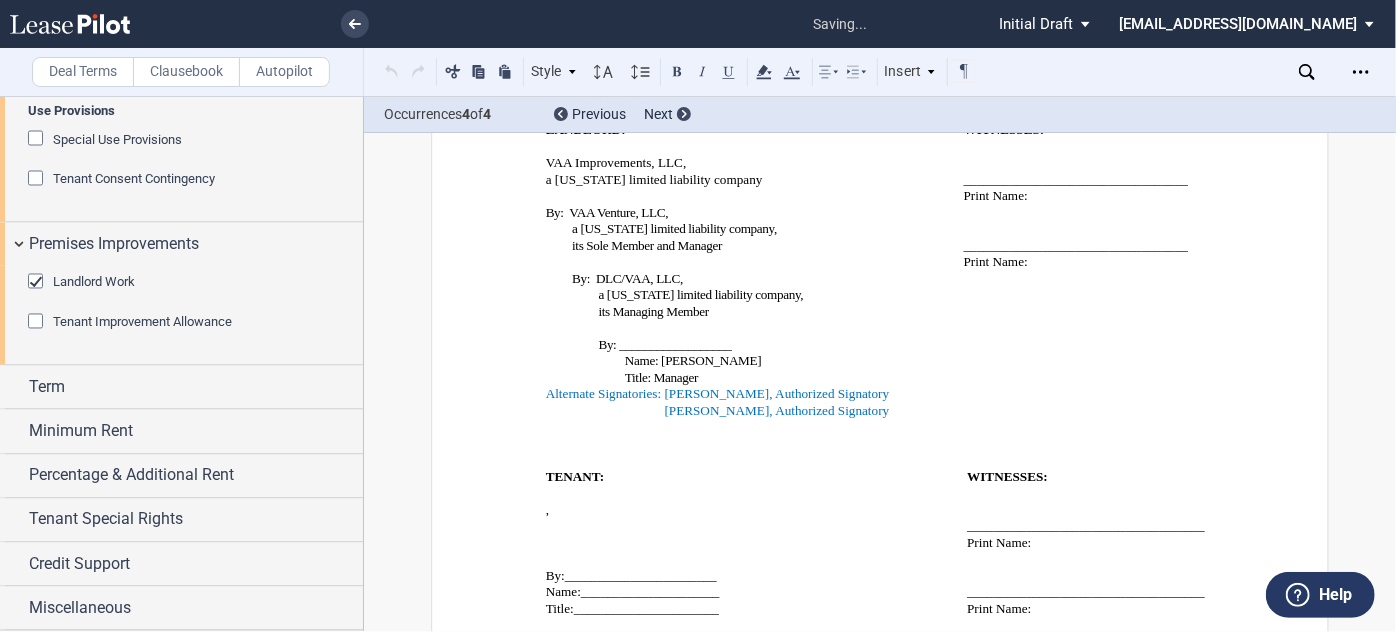click on "II.                   ​" at bounding box center (906, 887) 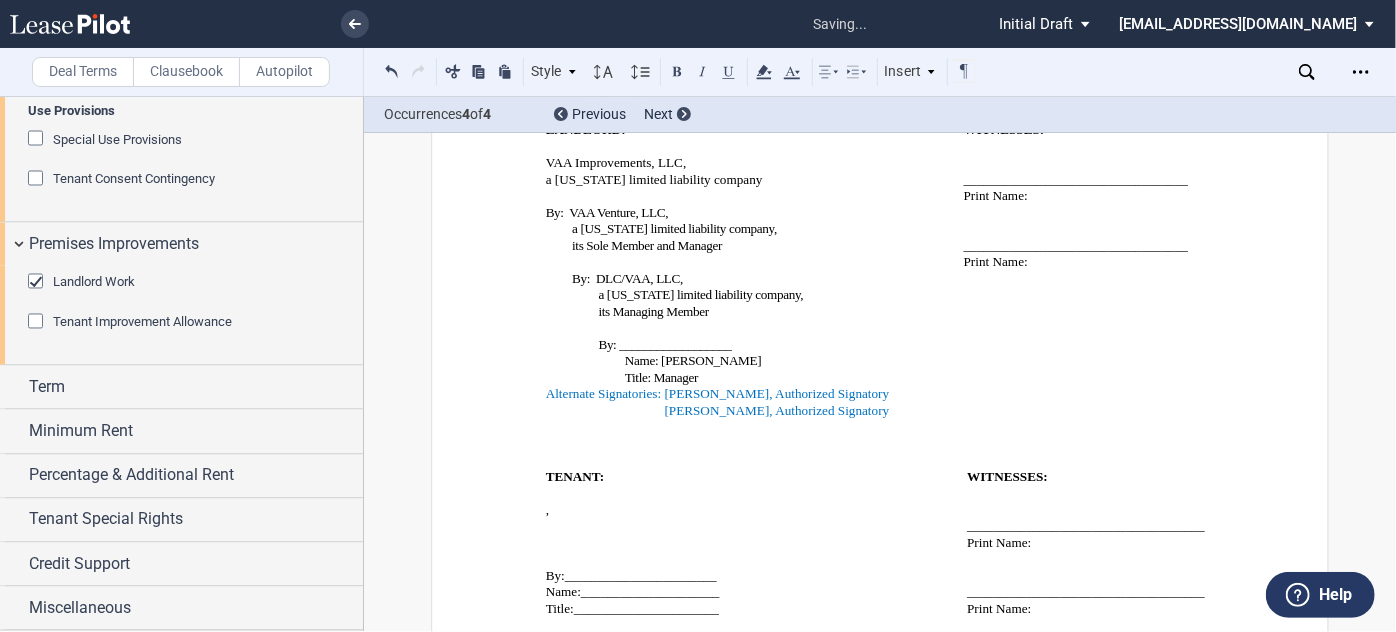 type 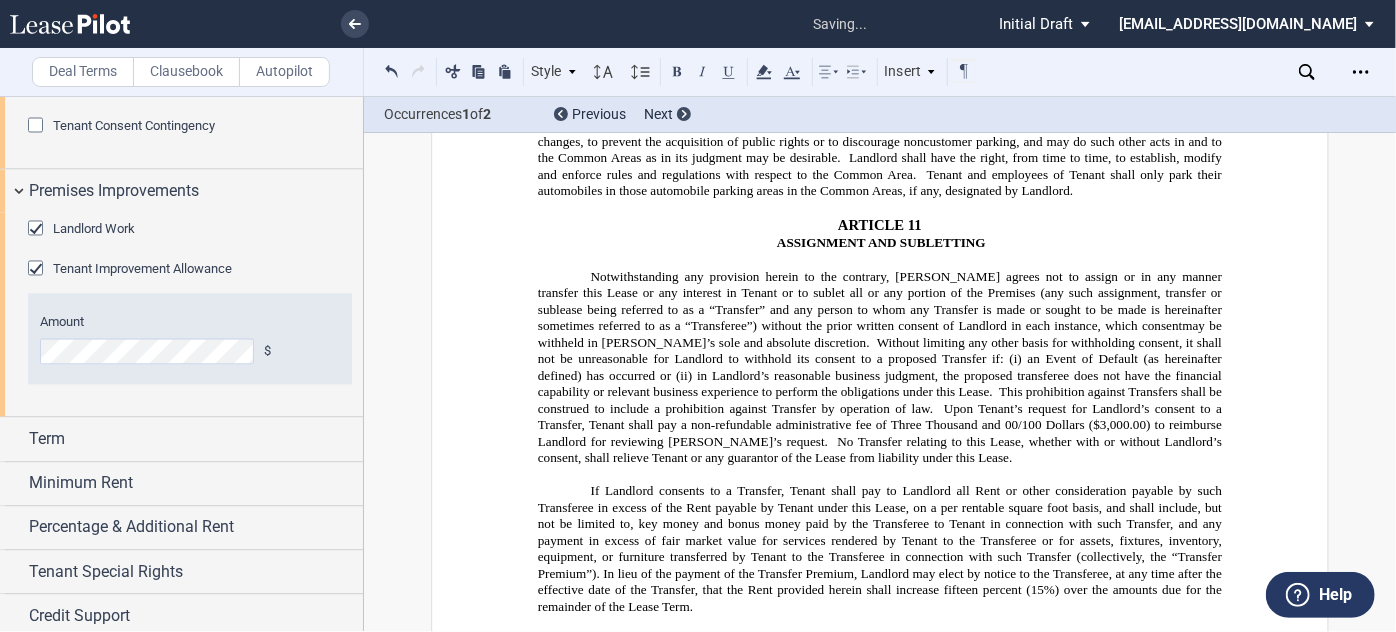 scroll, scrollTop: 1249, scrollLeft: 0, axis: vertical 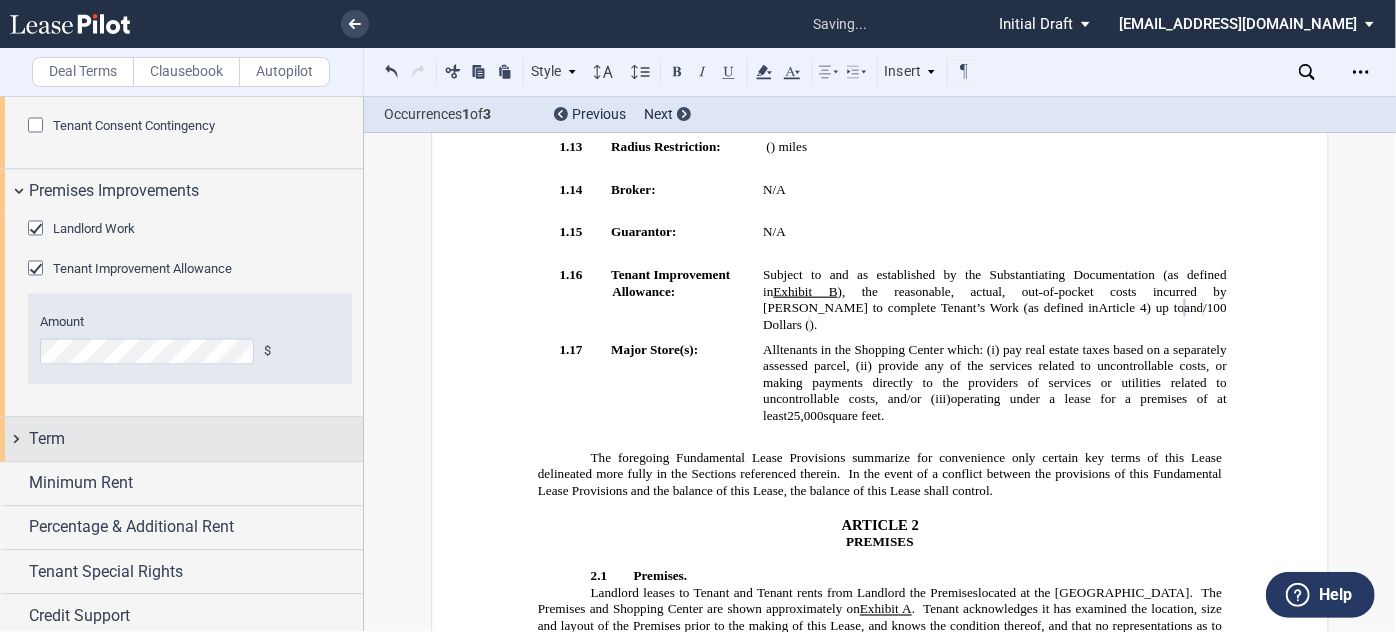 click on "Term" at bounding box center (196, 440) 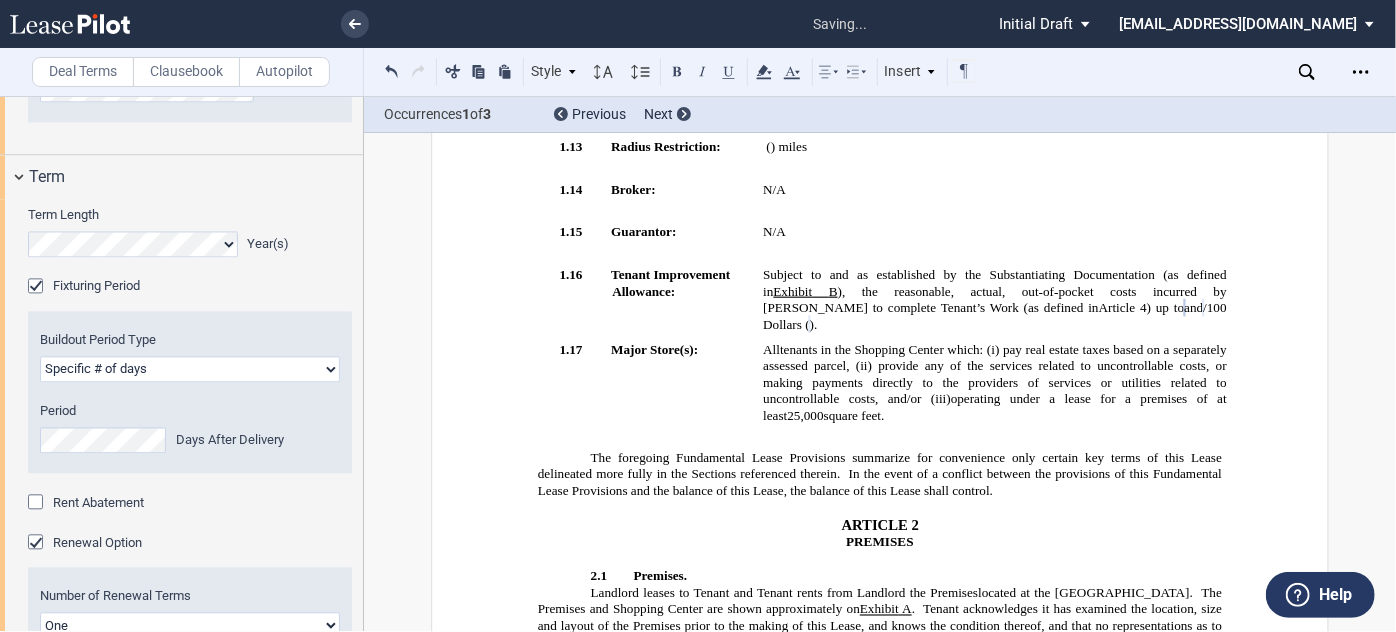scroll, scrollTop: 2181, scrollLeft: 0, axis: vertical 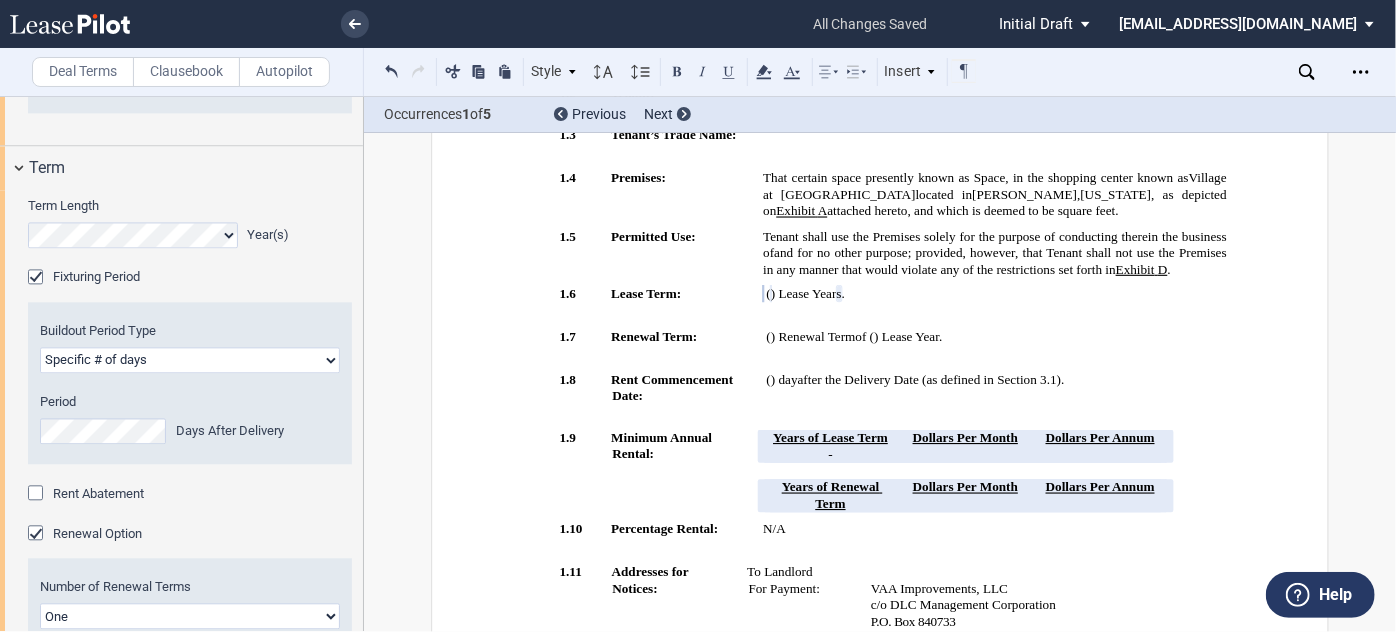 click on "Buildout Period Type
Earlier of days/opening
Specific # of days
Period
Days After Delivery" at bounding box center [190, 383] 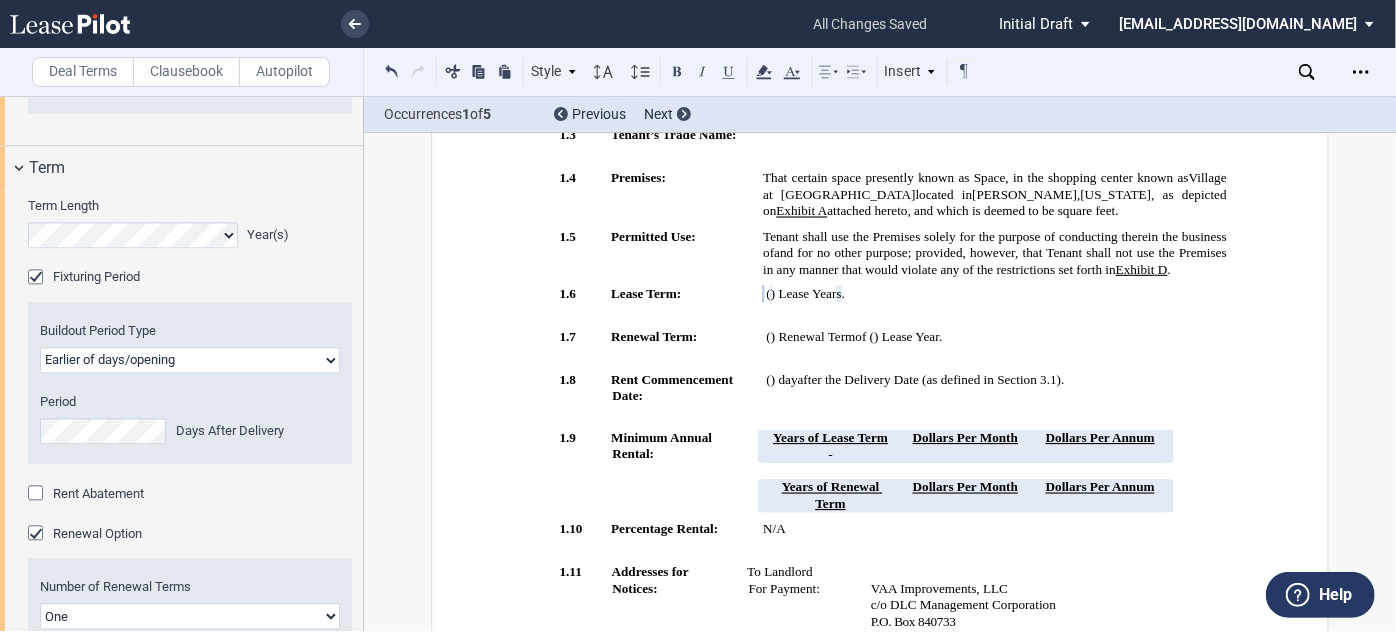 click on "Earlier of days/opening
Specific # of days" 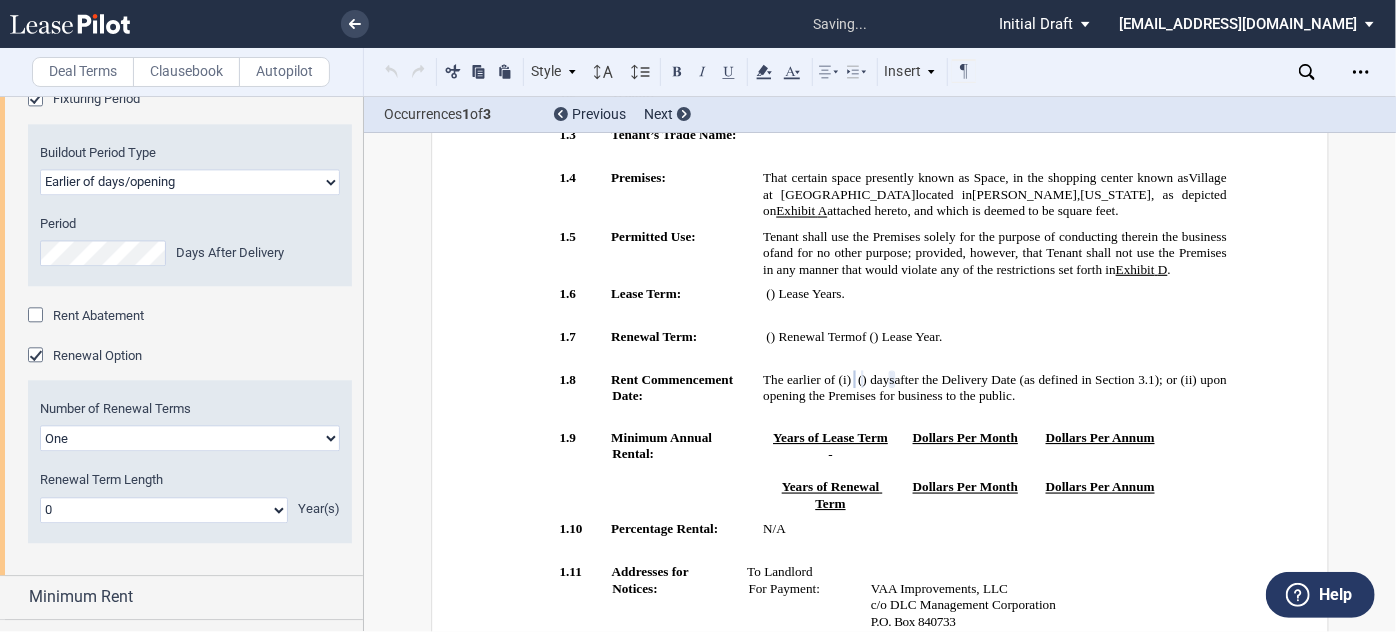 scroll, scrollTop: 2363, scrollLeft: 0, axis: vertical 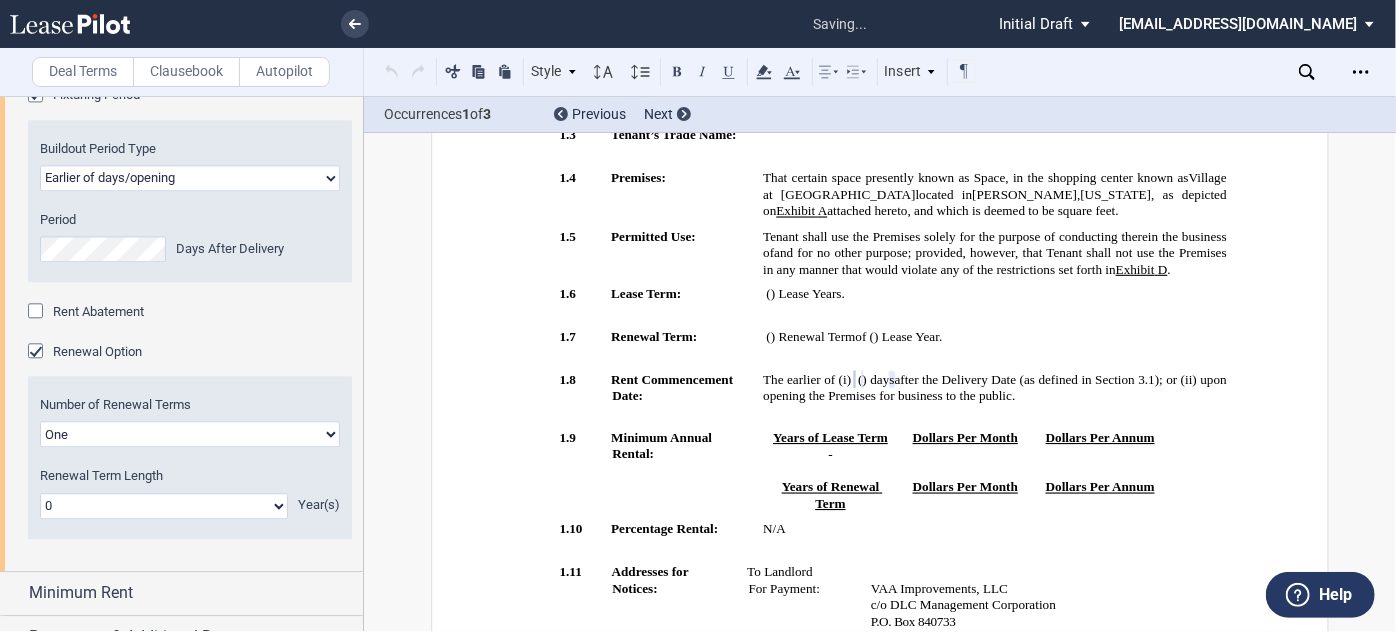 click on "Rent Abatement" 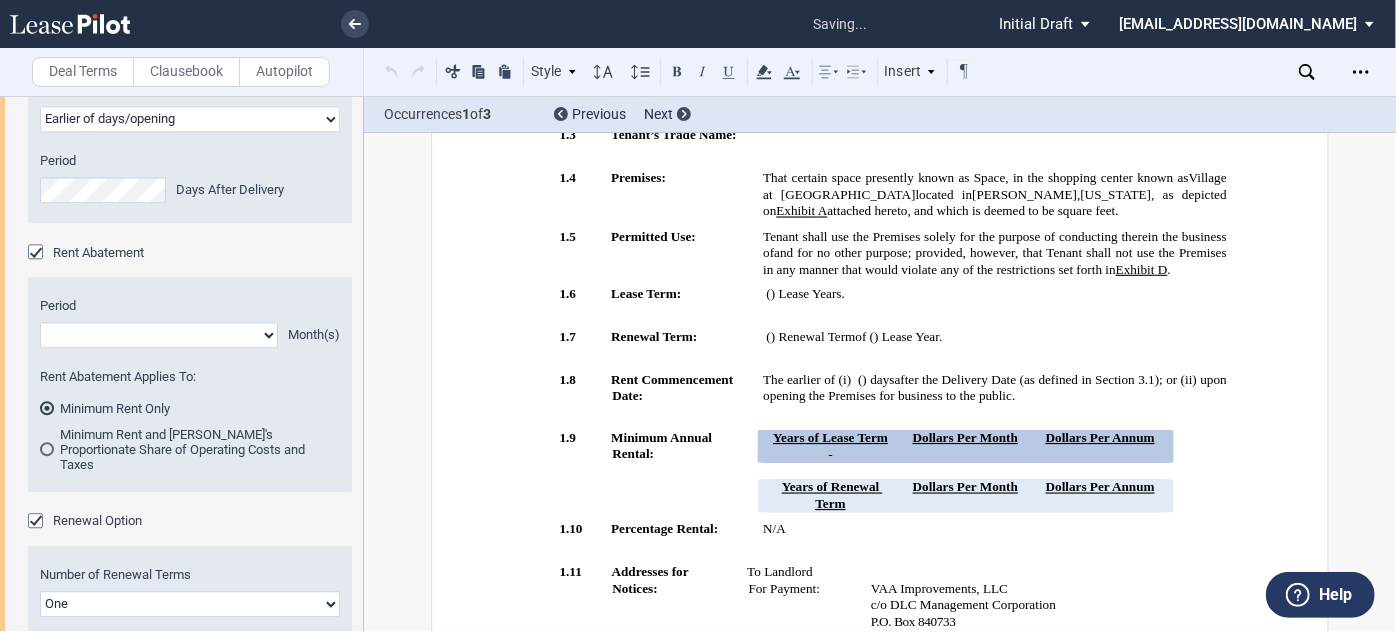 scroll, scrollTop: 2454, scrollLeft: 0, axis: vertical 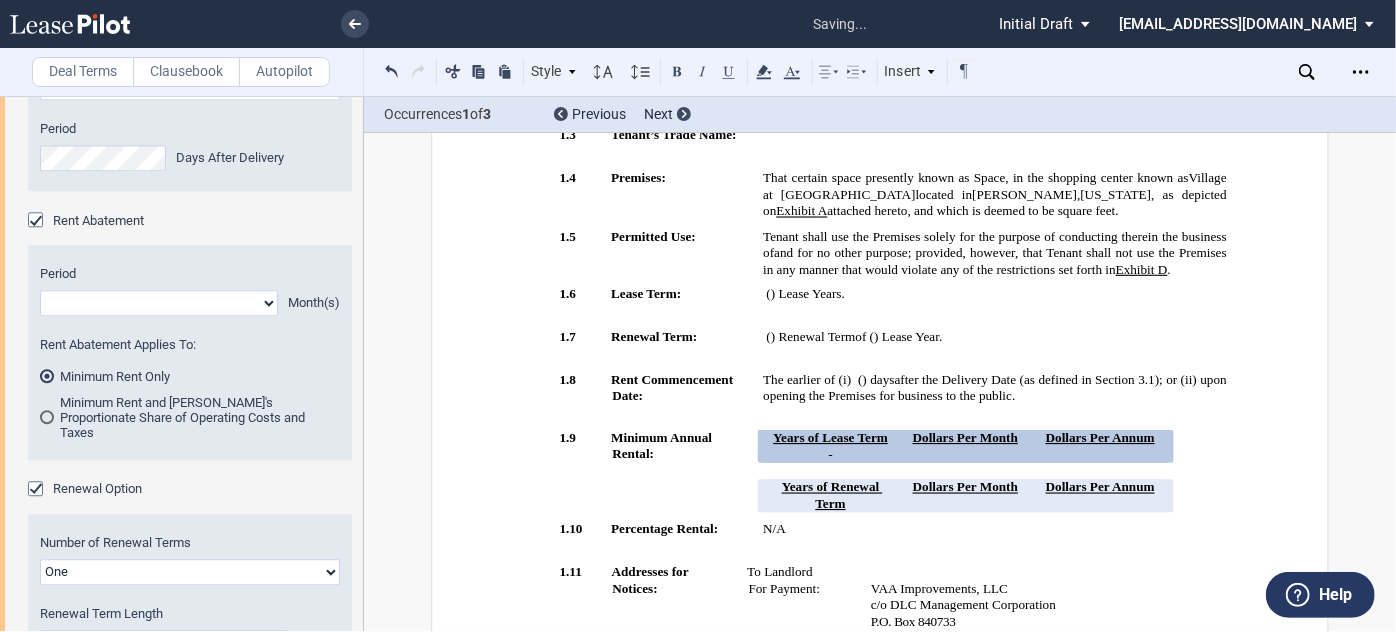 click on "1 2 3 4 5 6 7 8 9 10 11" 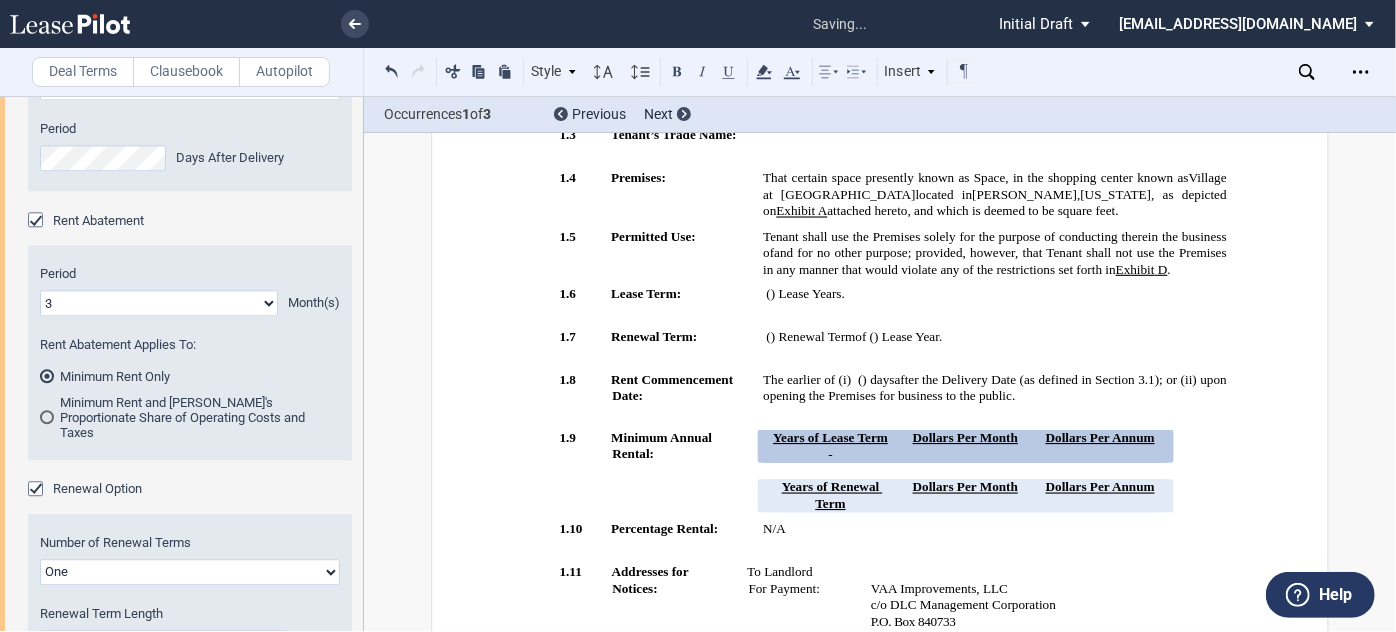 click on "1 2 3 4 5 6 7 8 9 10 11" 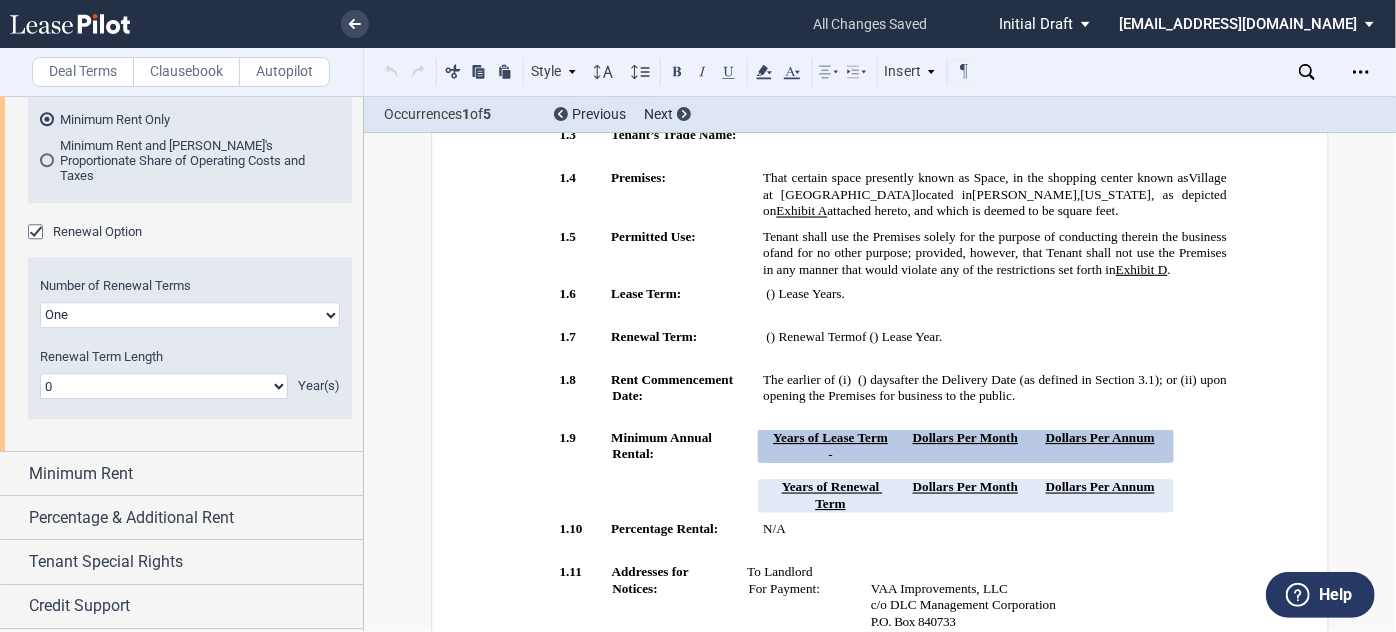 scroll, scrollTop: 2727, scrollLeft: 0, axis: vertical 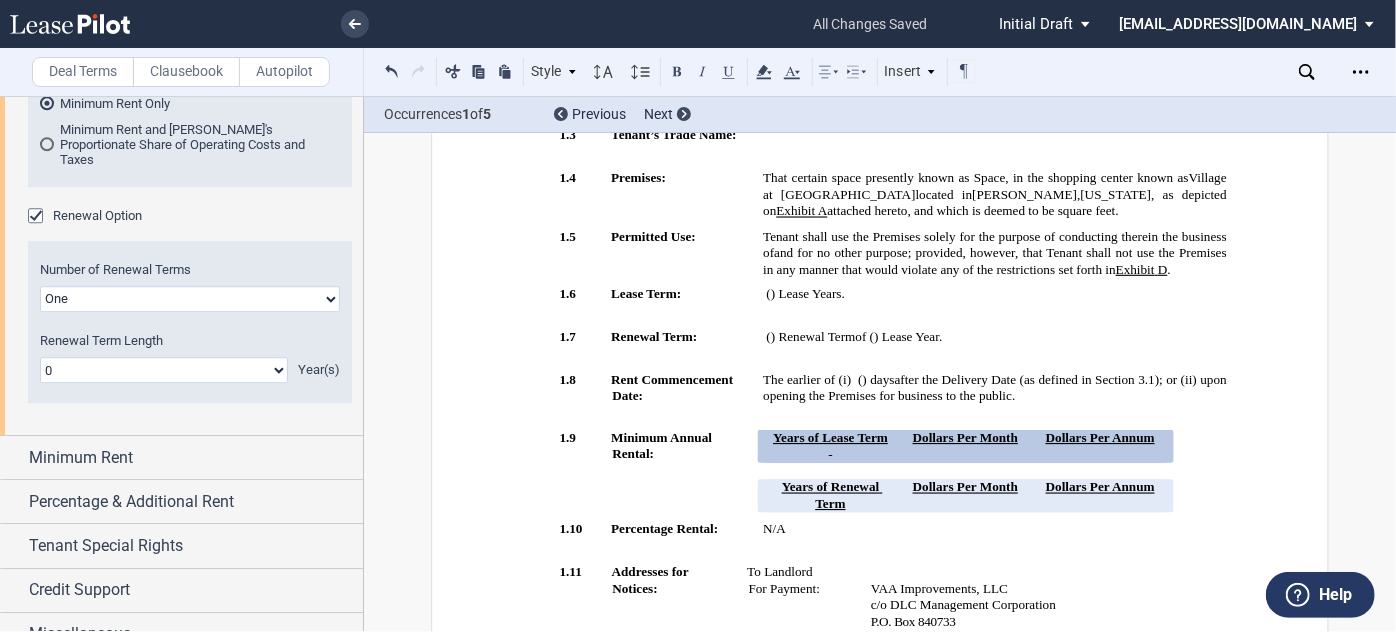 click at bounding box center [38, 218] 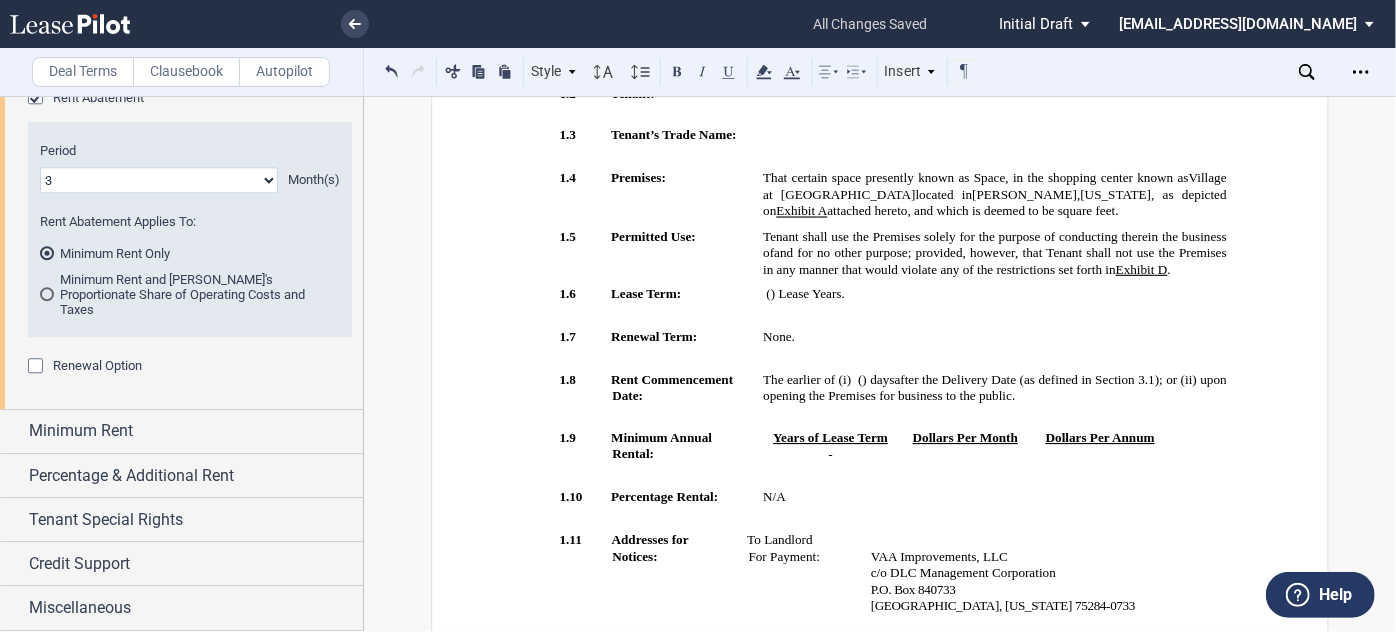 scroll, scrollTop: 2669, scrollLeft: 0, axis: vertical 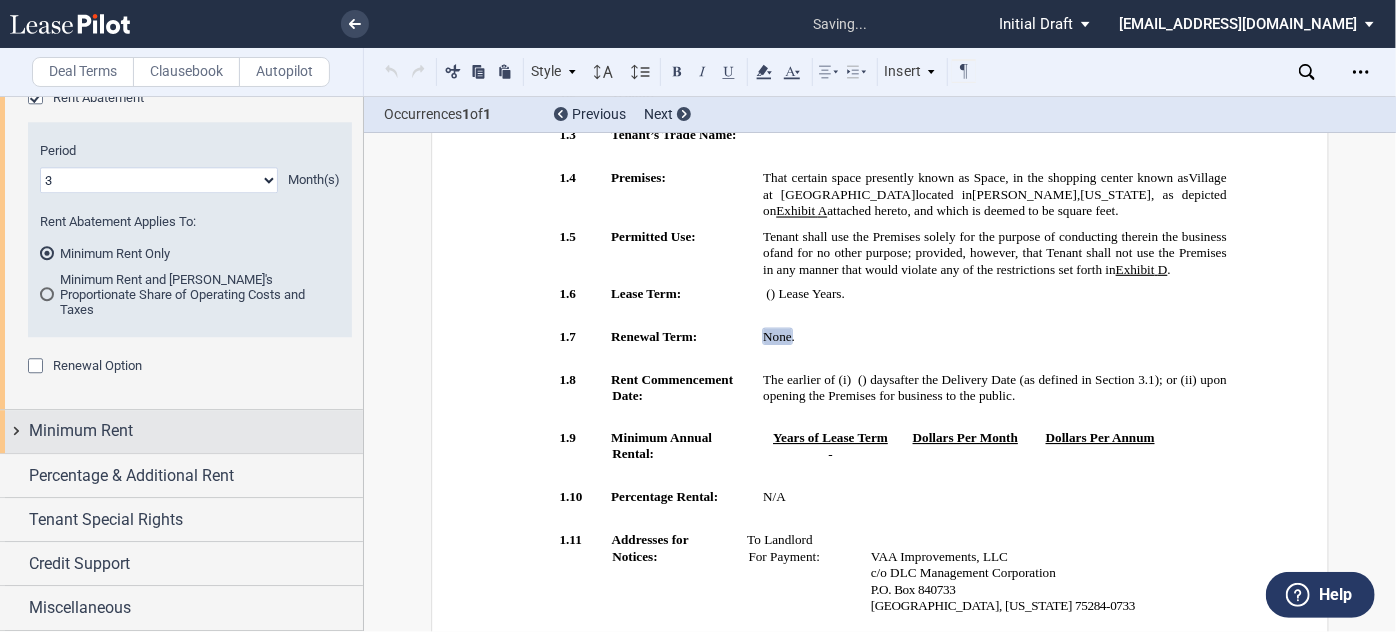 click on "Minimum Rent" at bounding box center (181, 431) 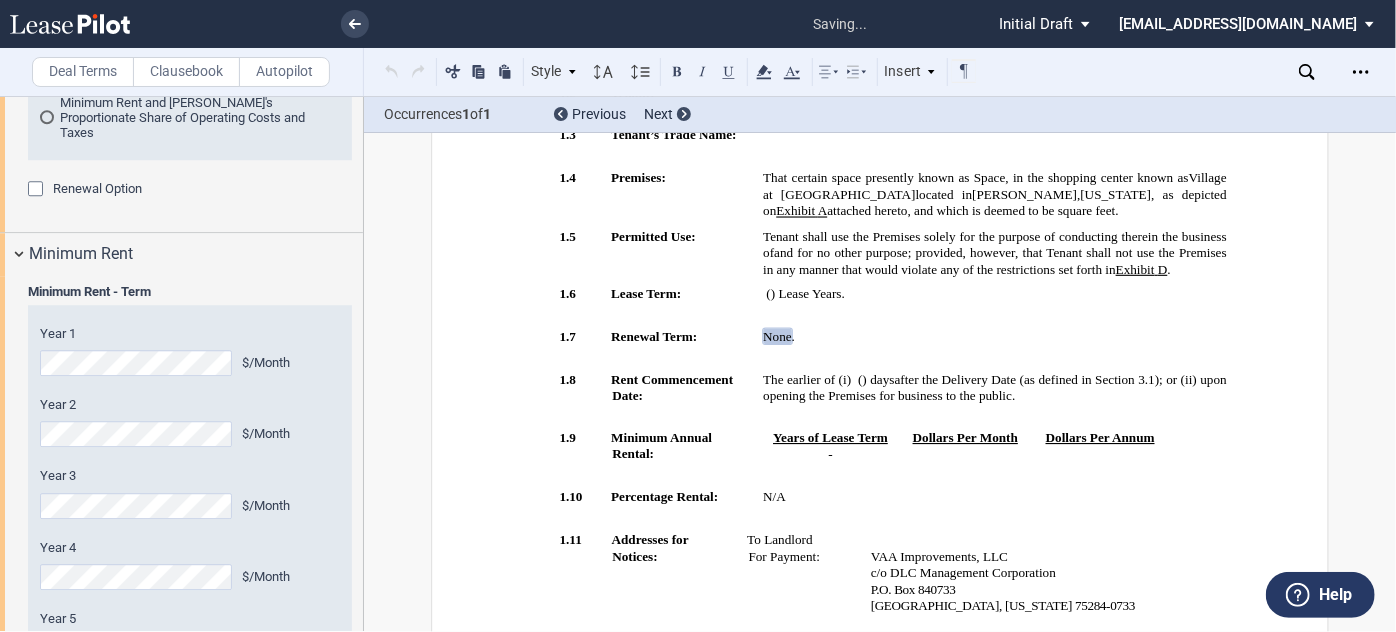 scroll, scrollTop: 3032, scrollLeft: 0, axis: vertical 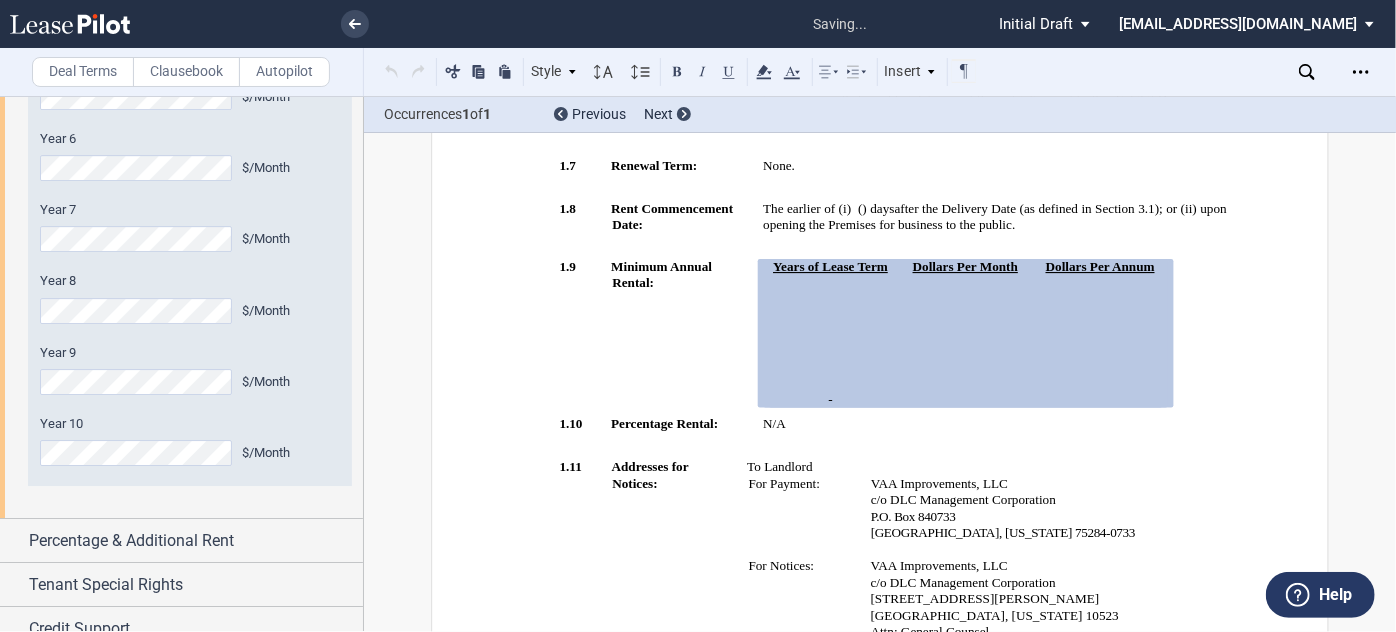 click on "Year 8
$/Month" 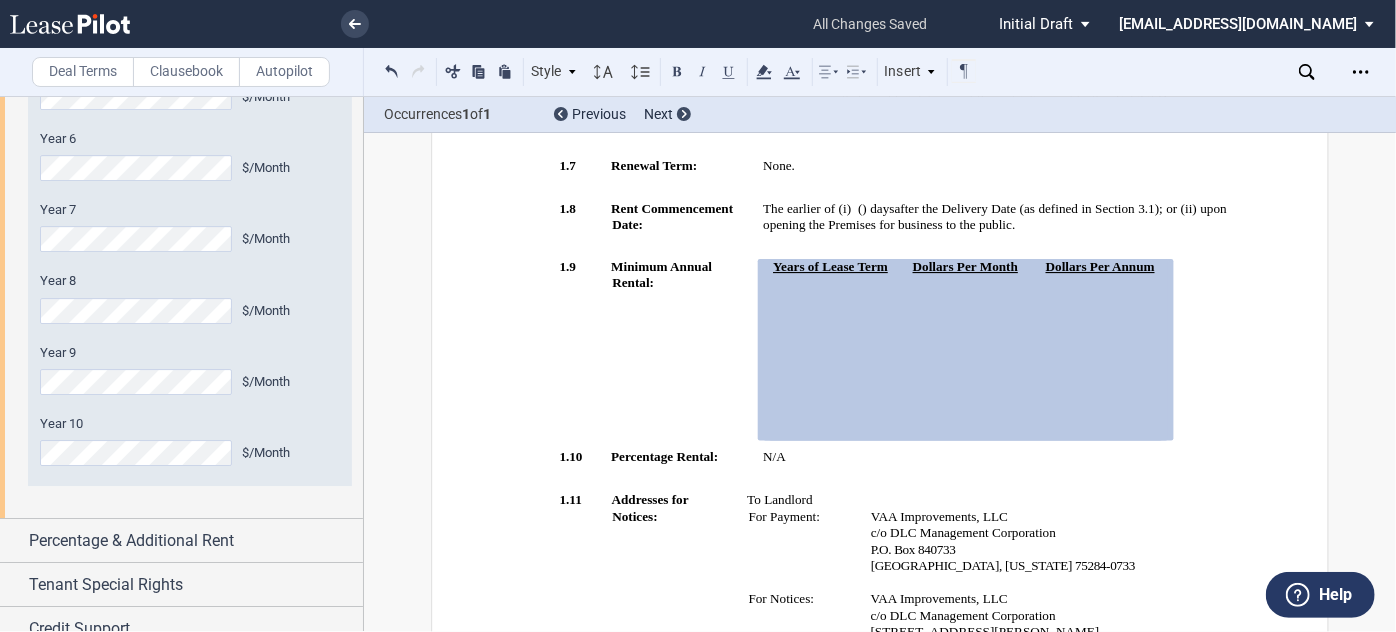 click on "$/Month" 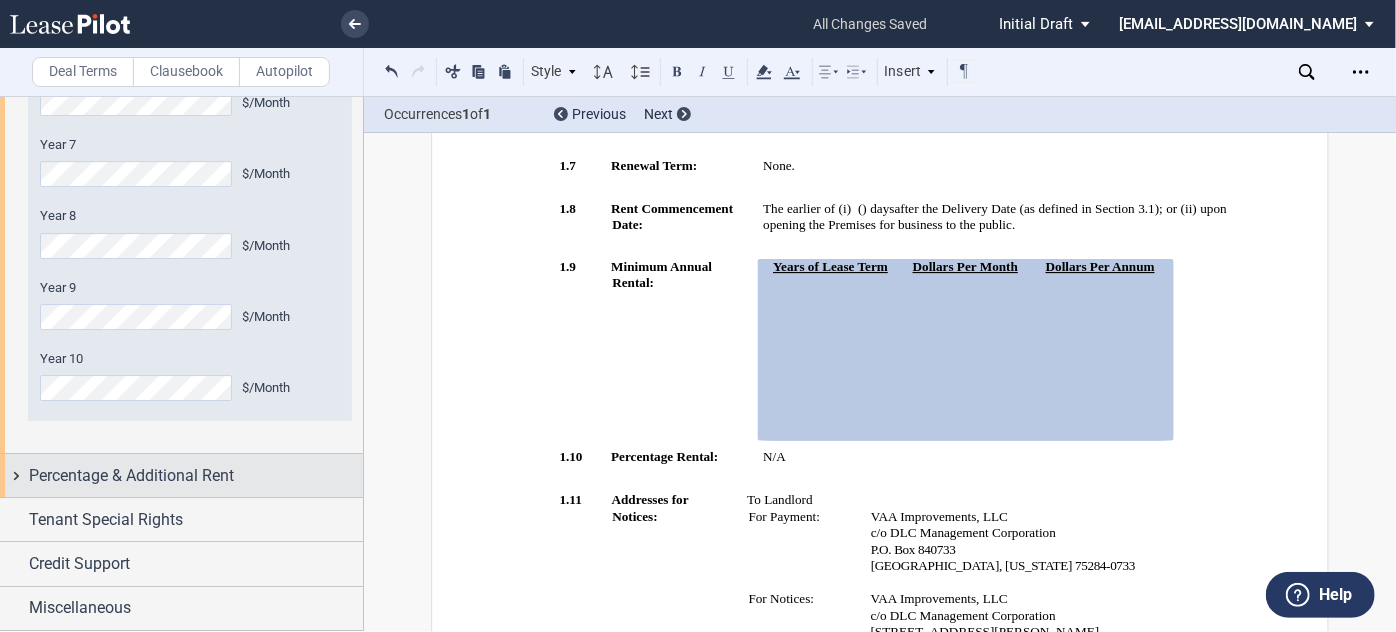 click on "Percentage & Additional Rent" at bounding box center [131, 476] 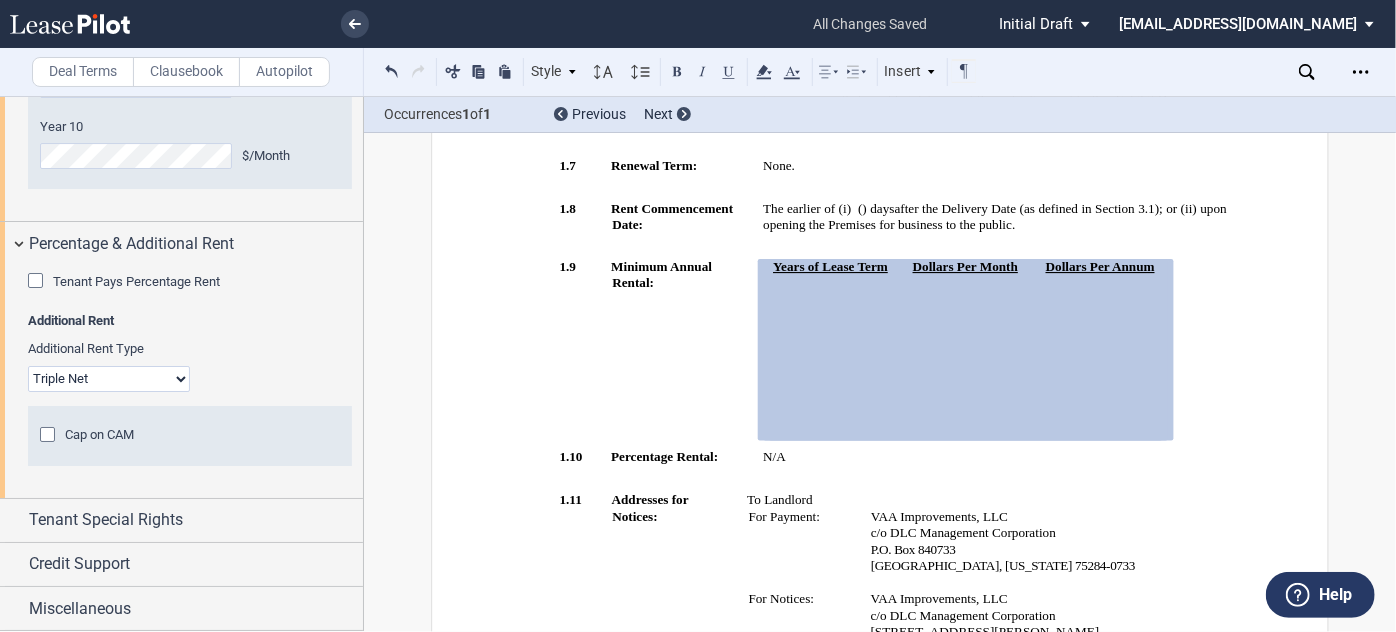 scroll, scrollTop: 3694, scrollLeft: 0, axis: vertical 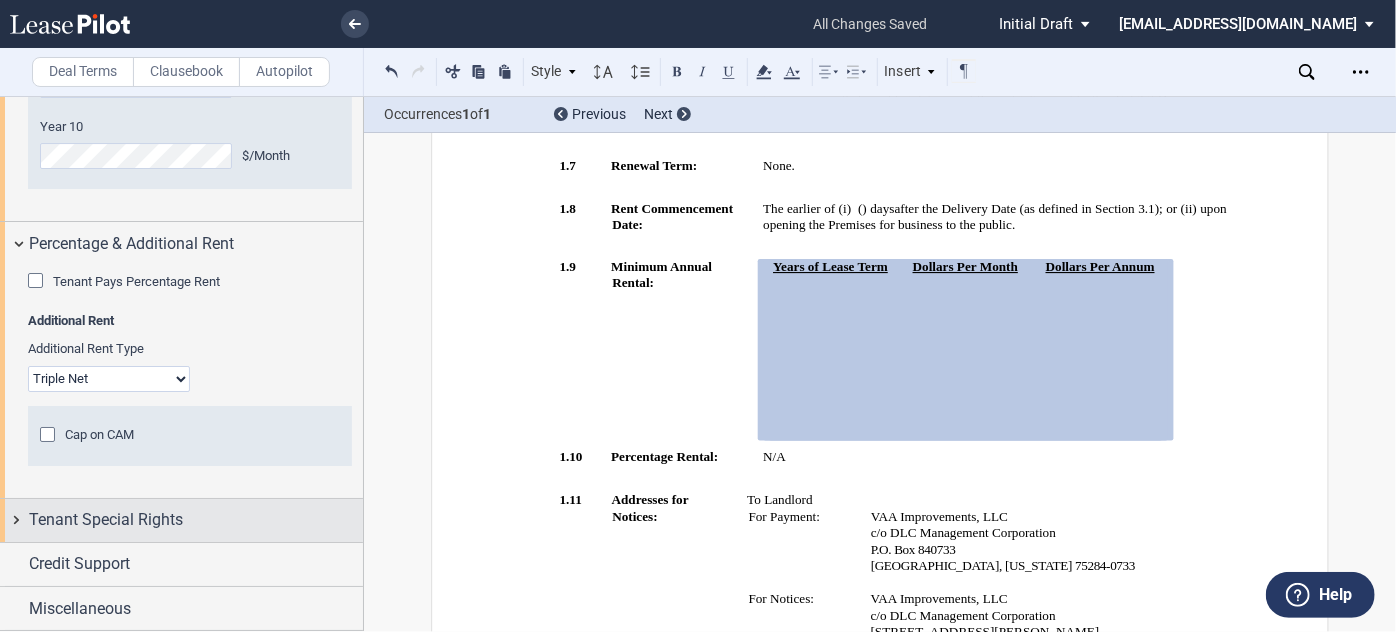 click on "Tenant Special Rights" at bounding box center (196, 520) 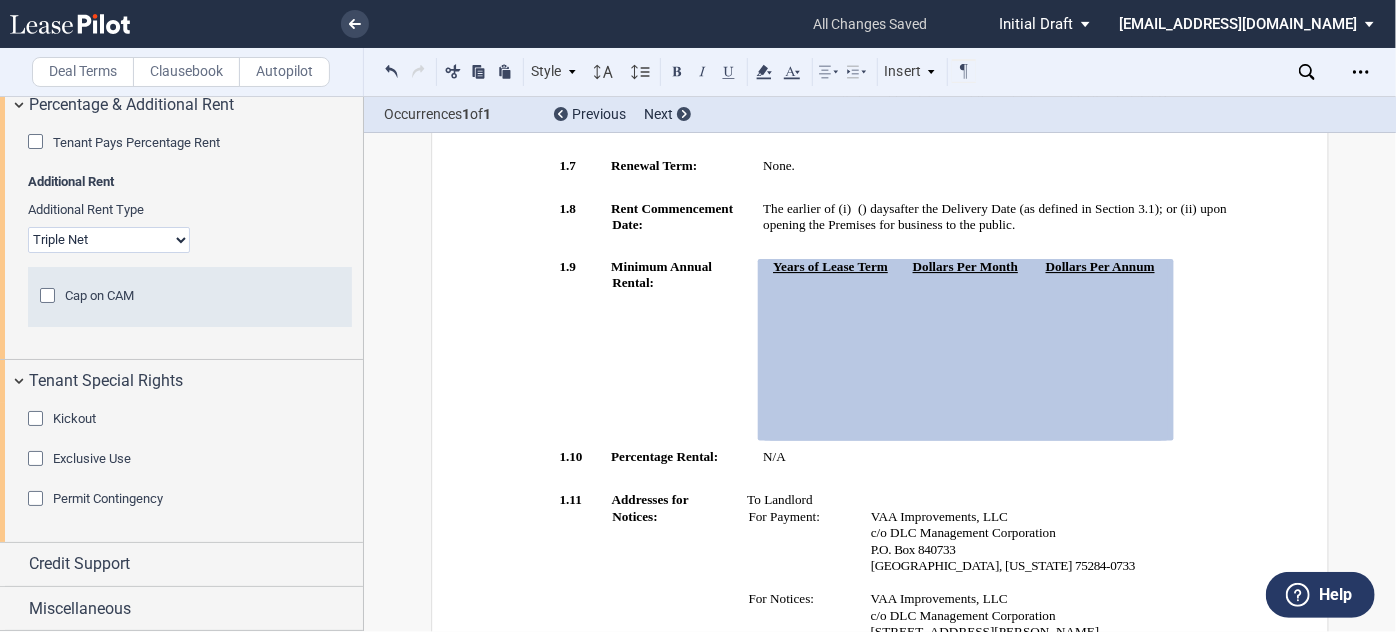 scroll, scrollTop: 3833, scrollLeft: 0, axis: vertical 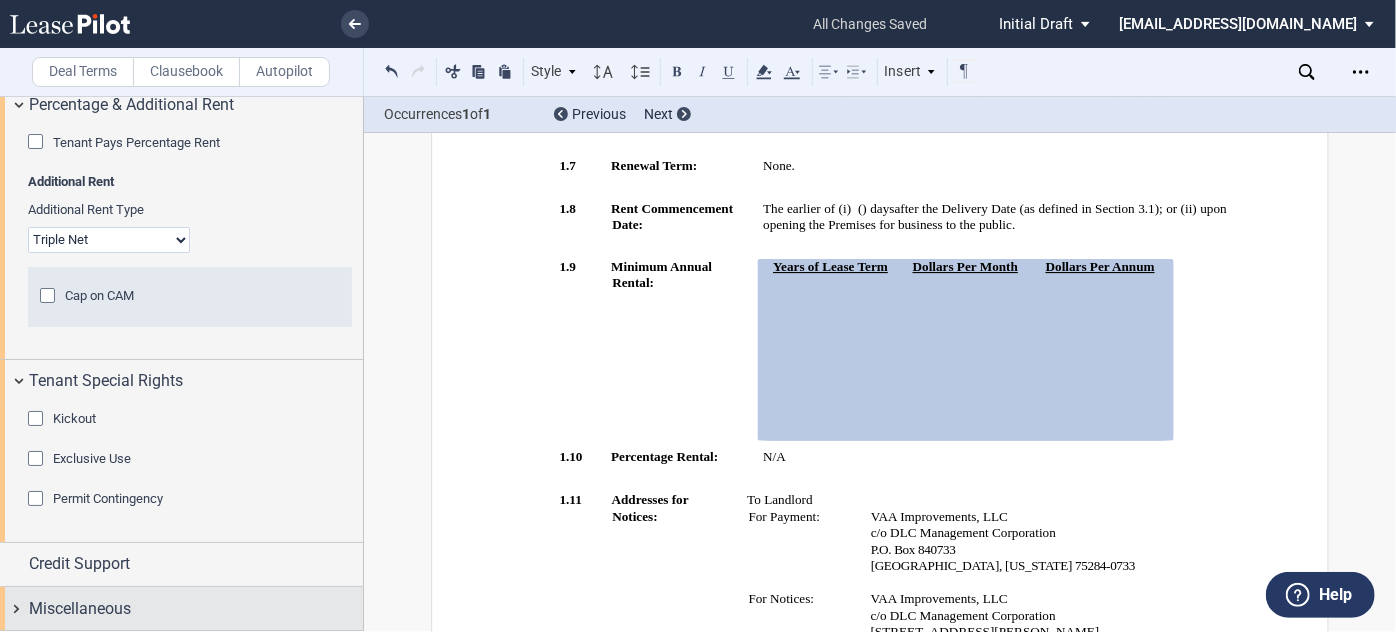 click on "Miscellaneous" at bounding box center (80, 609) 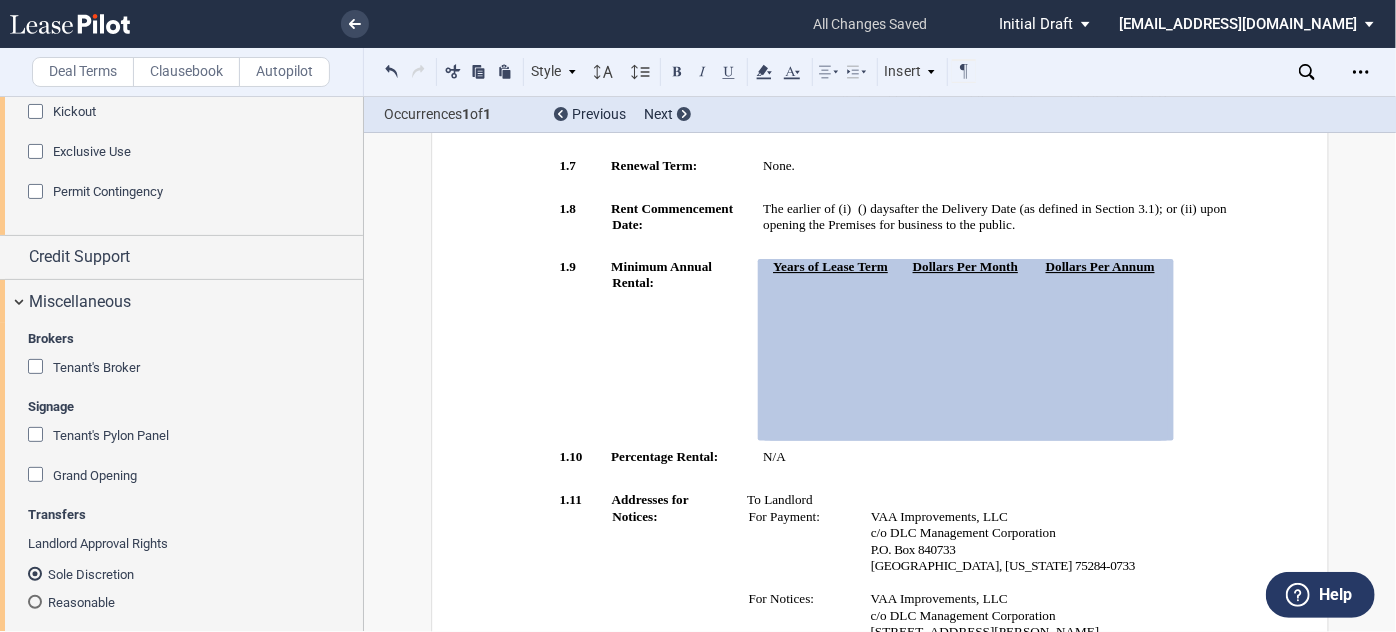 scroll, scrollTop: 4040, scrollLeft: 0, axis: vertical 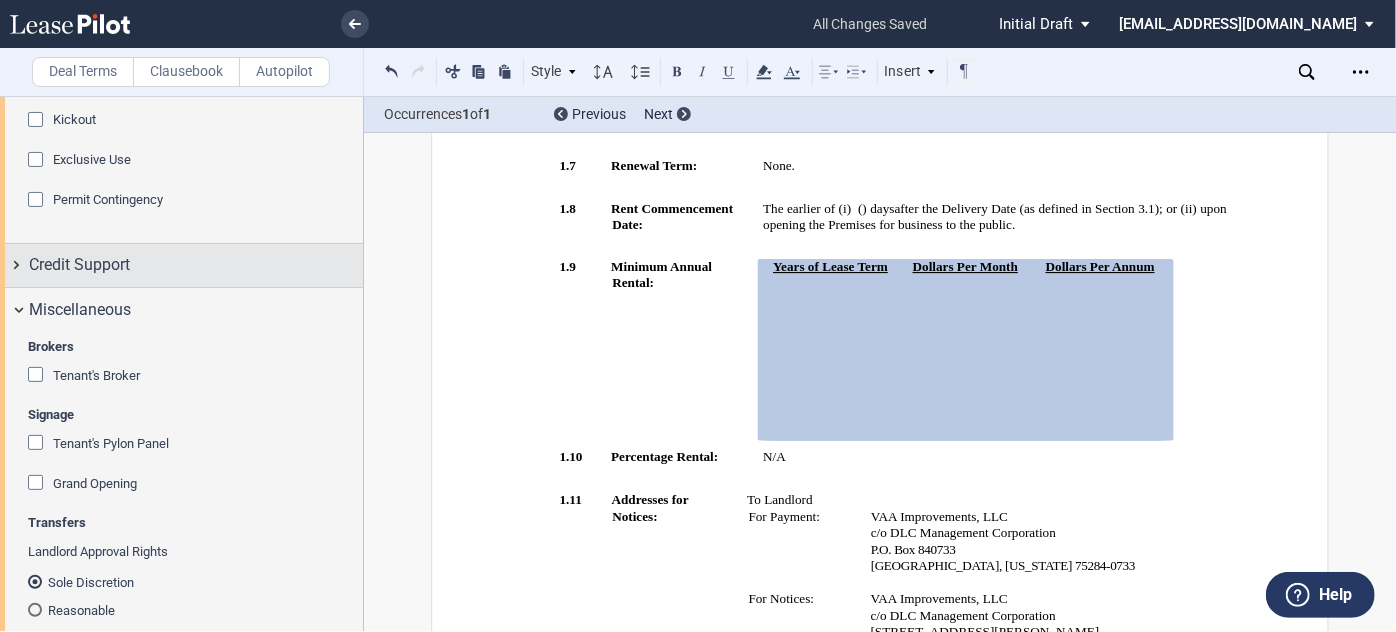 click on "Credit Support" at bounding box center (181, 265) 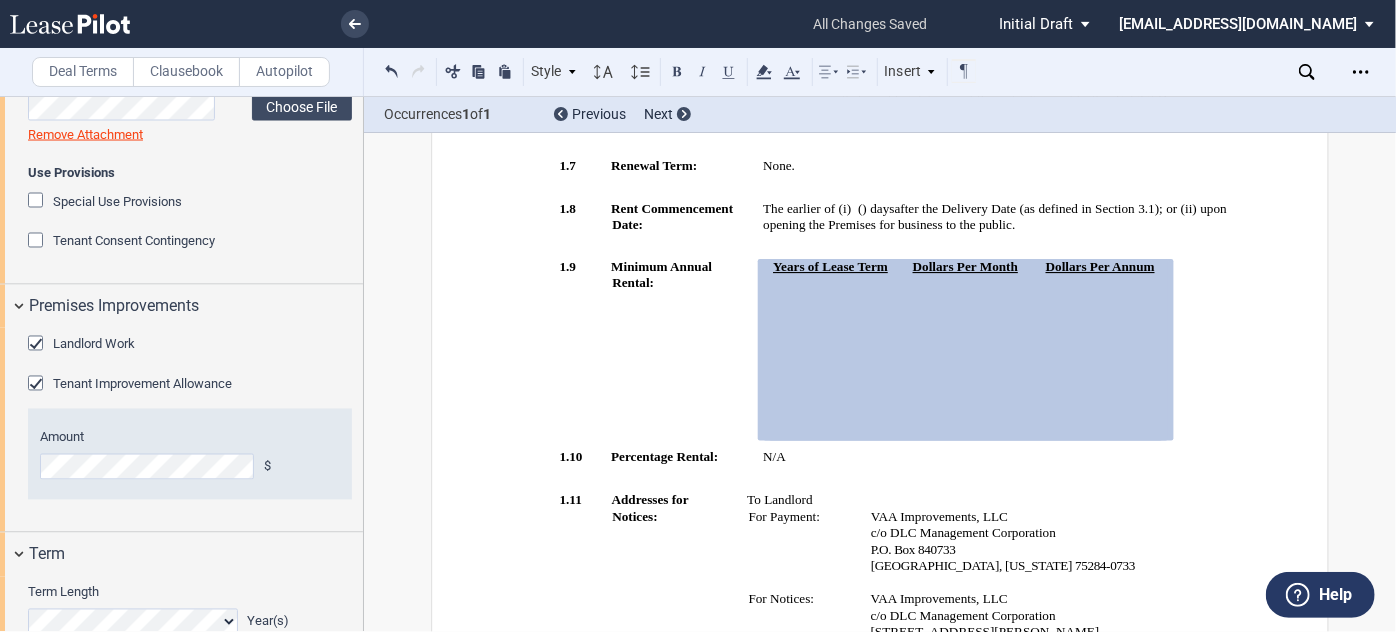 scroll, scrollTop: 1818, scrollLeft: 0, axis: vertical 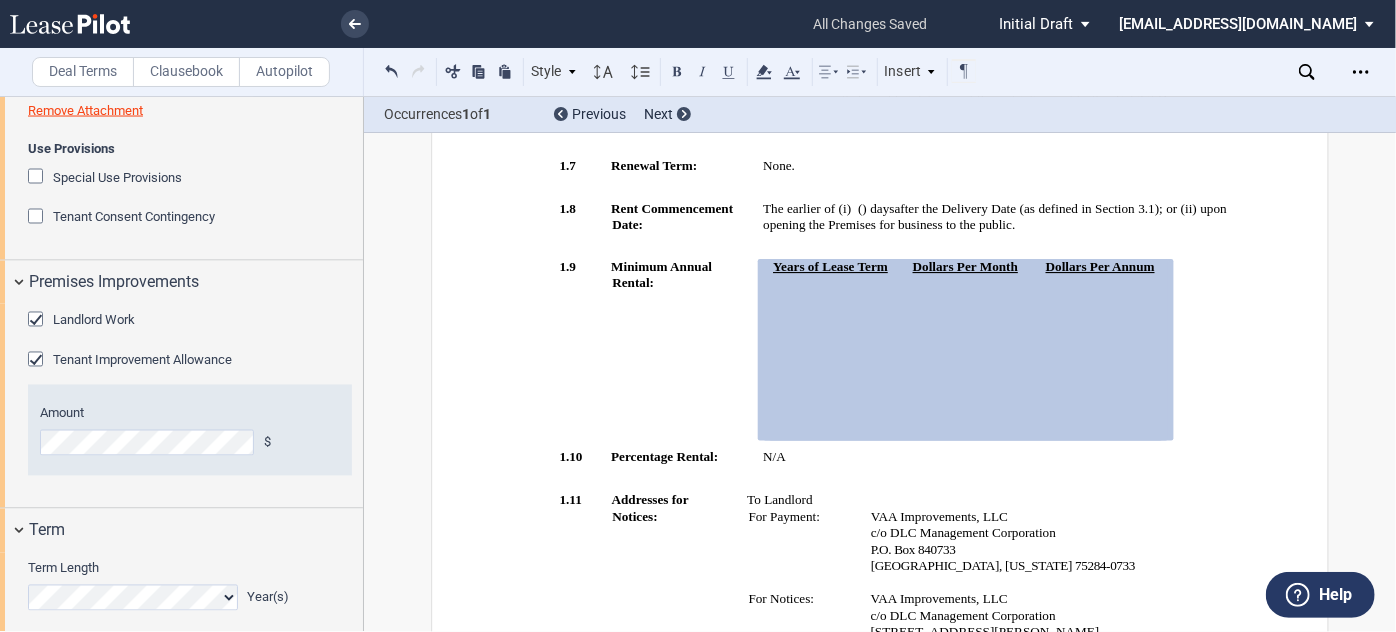 click on "Special Use Provisions" at bounding box center [117, 177] 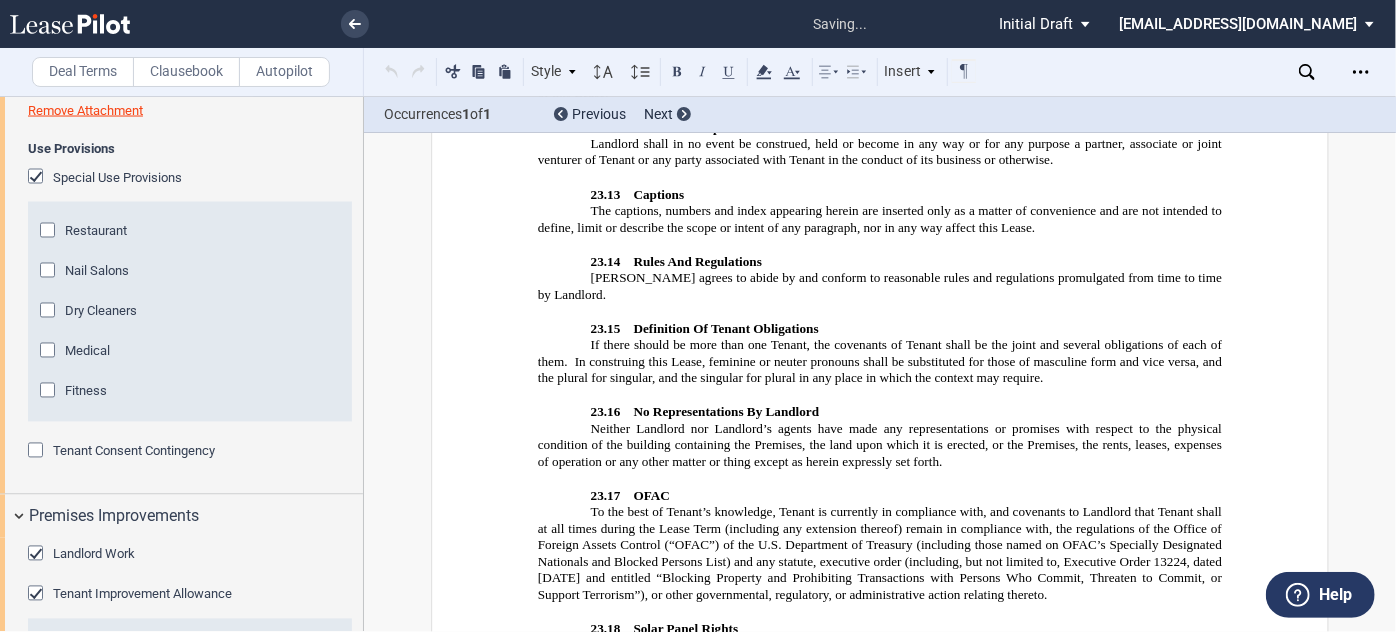 scroll, scrollTop: 15864, scrollLeft: 0, axis: vertical 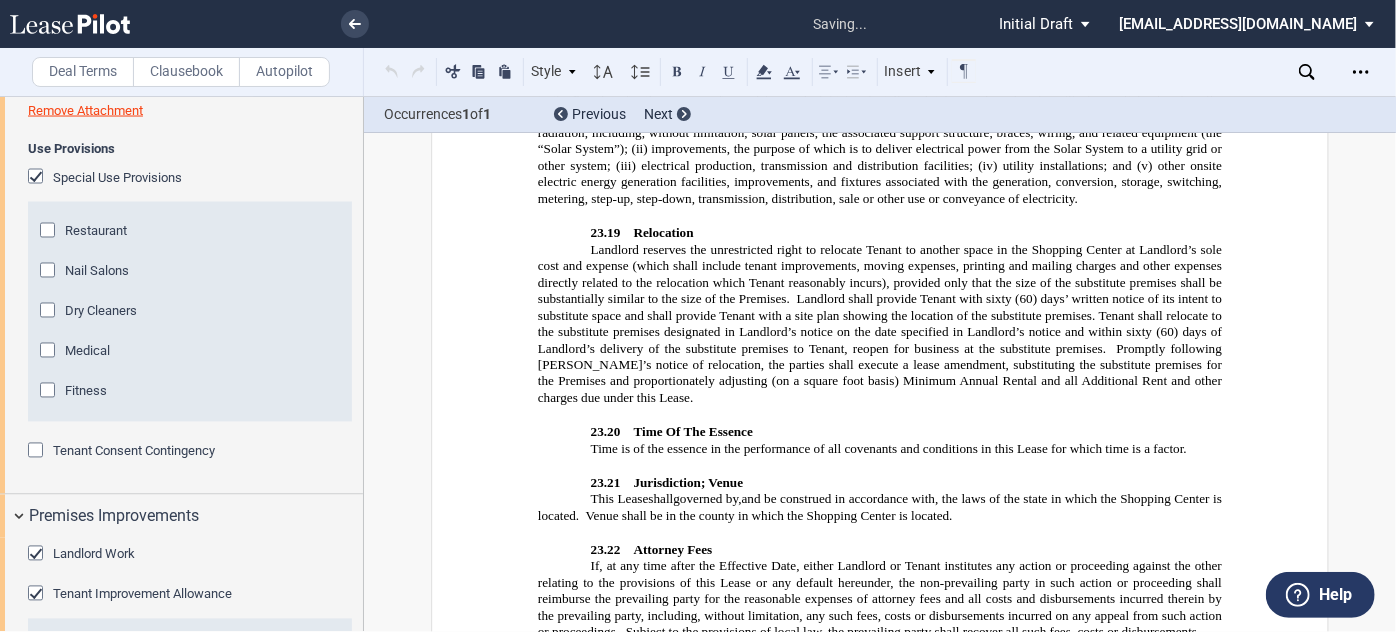 click on "Special Use Provisions" at bounding box center (117, 177) 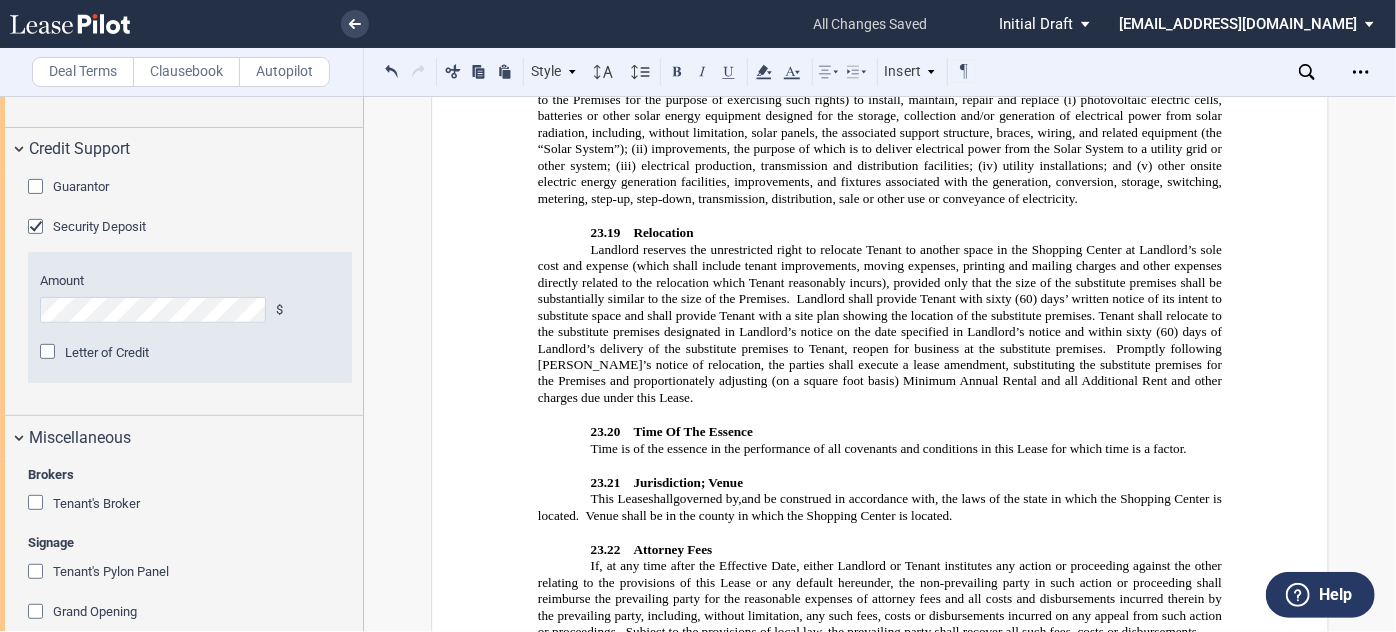 scroll, scrollTop: 4181, scrollLeft: 0, axis: vertical 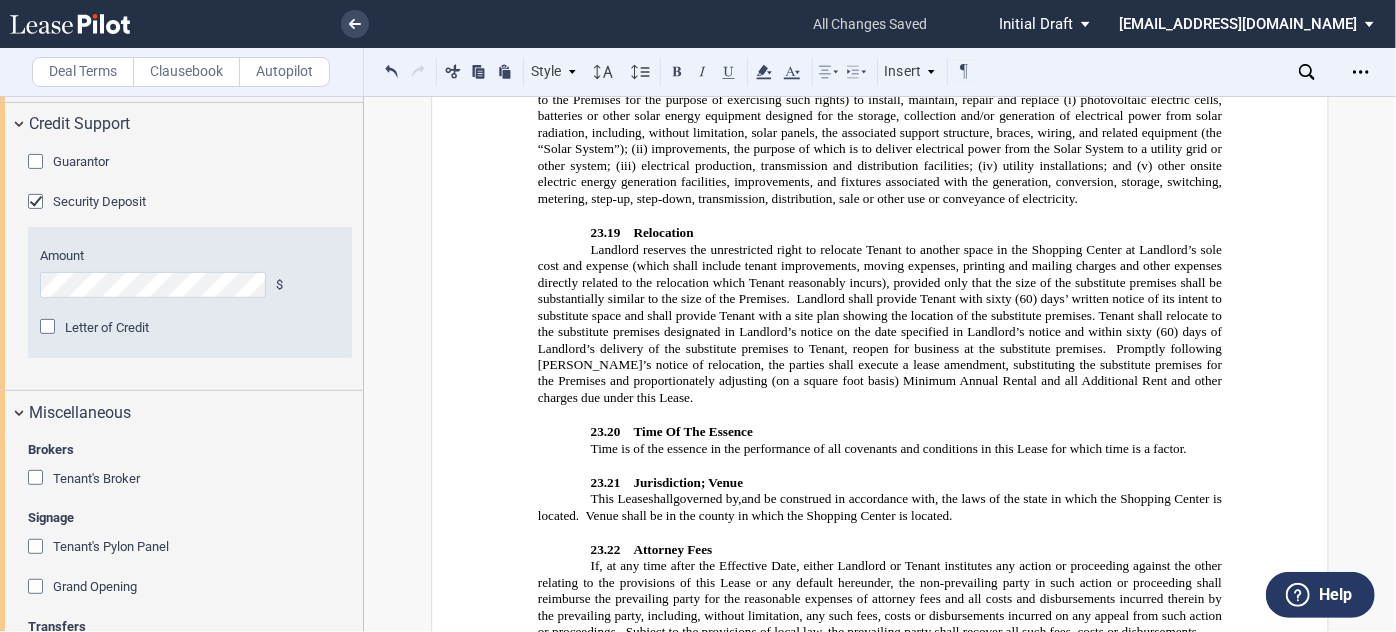 click on "Guarantor" at bounding box center (81, 161) 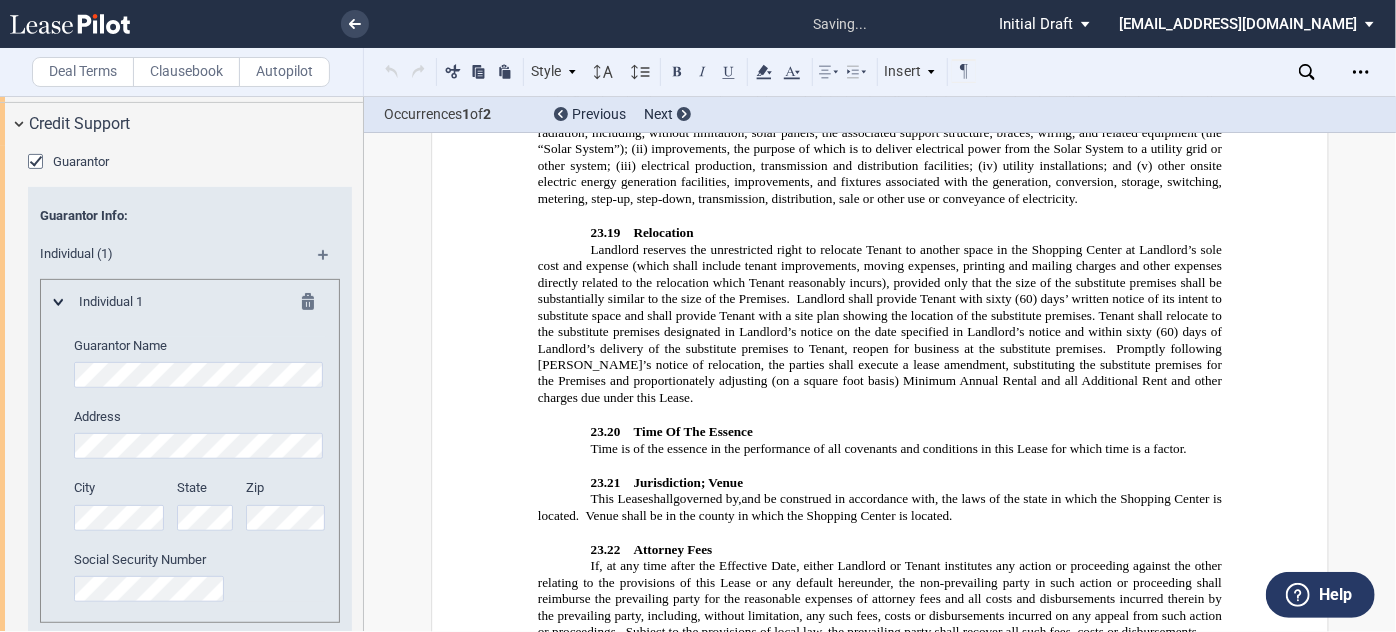 scroll, scrollTop: 1297, scrollLeft: 0, axis: vertical 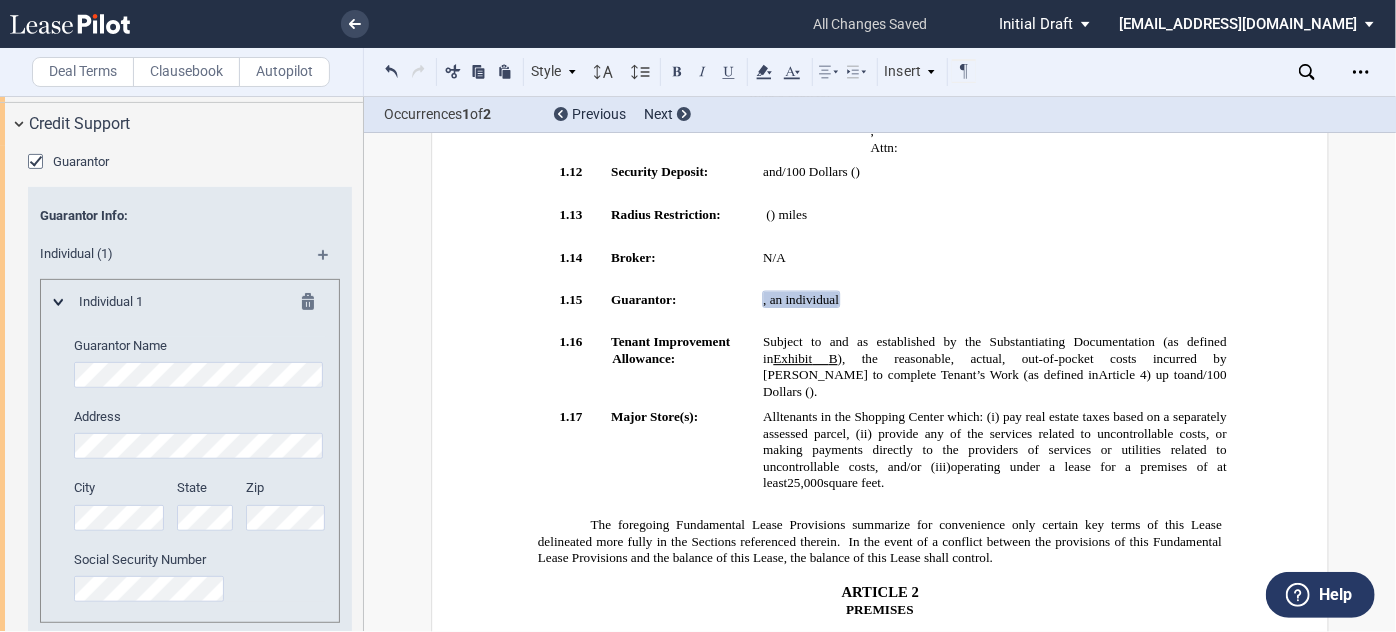 click at bounding box center (314, 305) 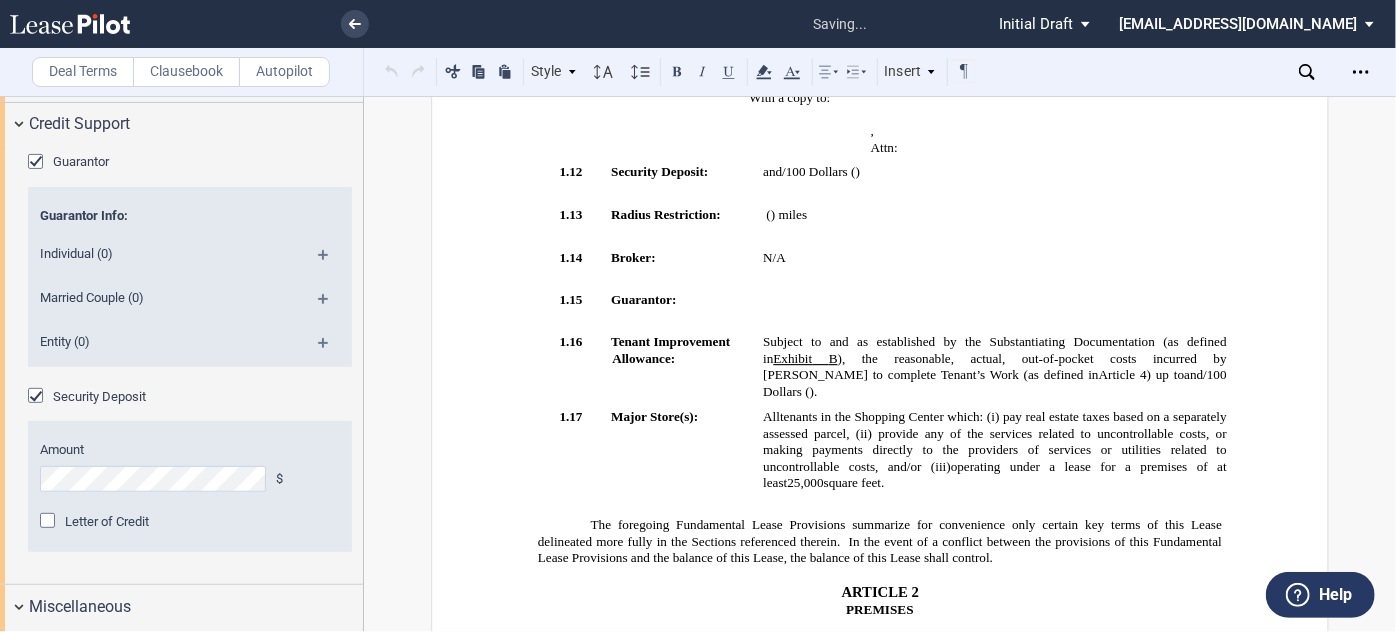 click at bounding box center (331, 306) 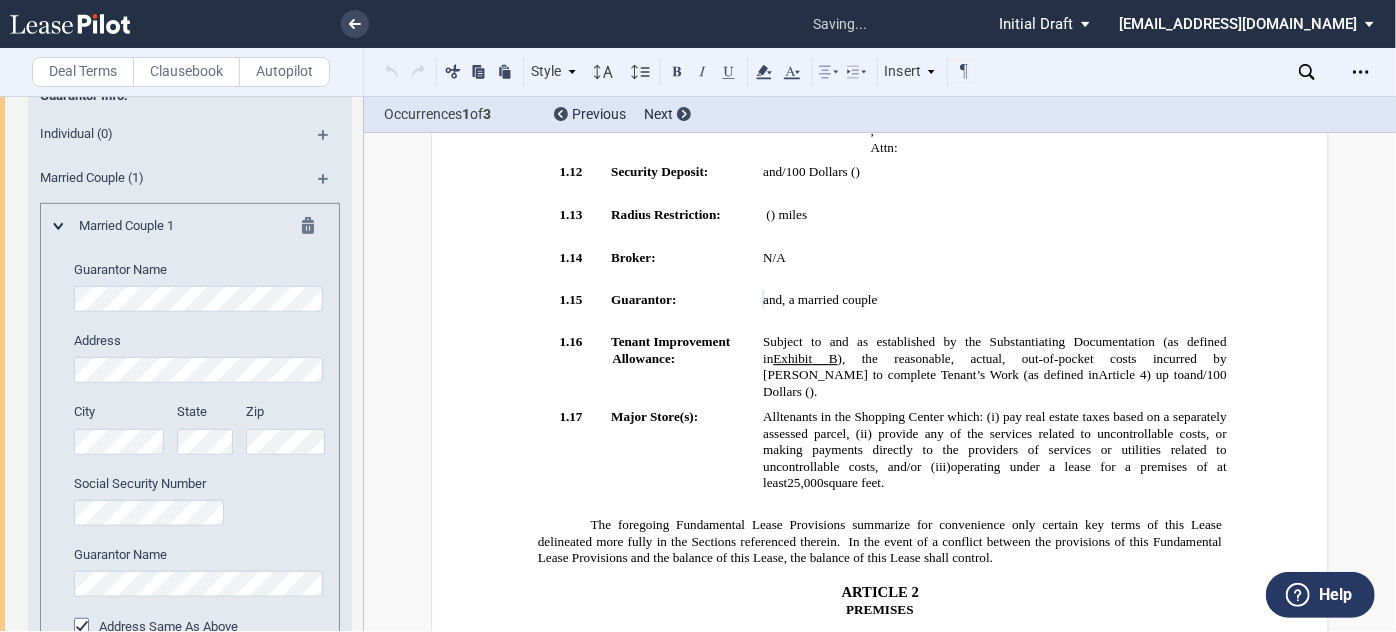 scroll, scrollTop: 4454, scrollLeft: 0, axis: vertical 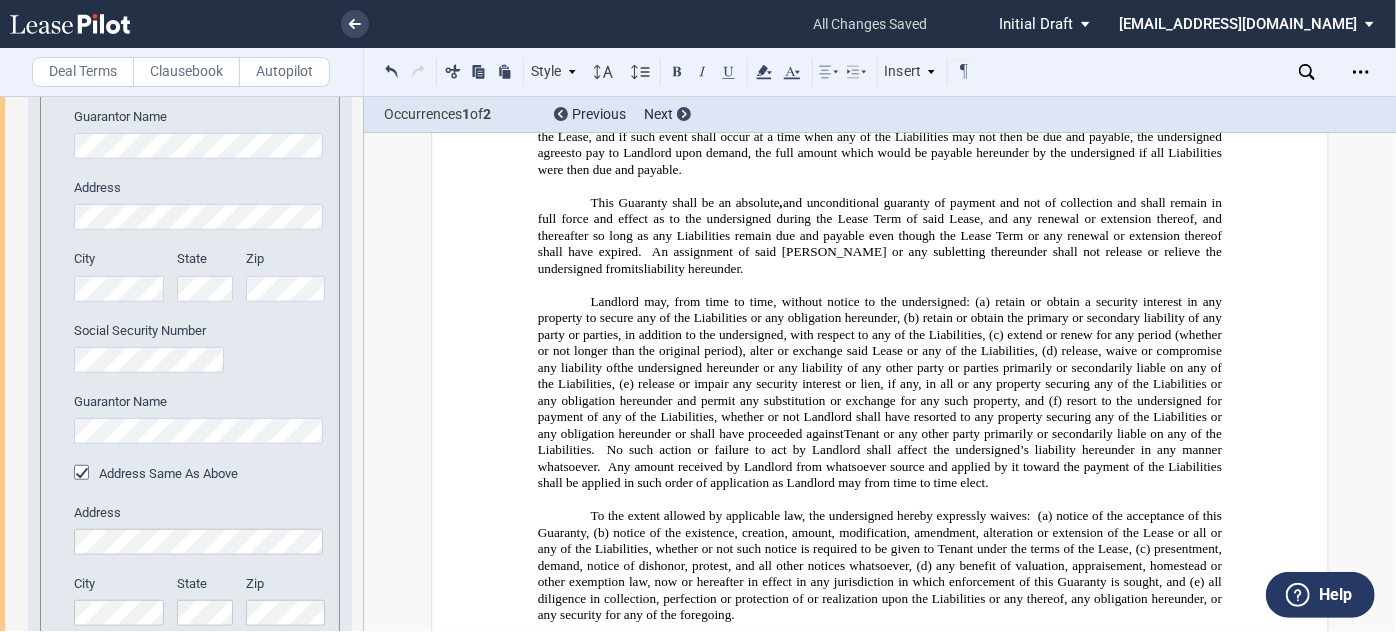 click on "City" 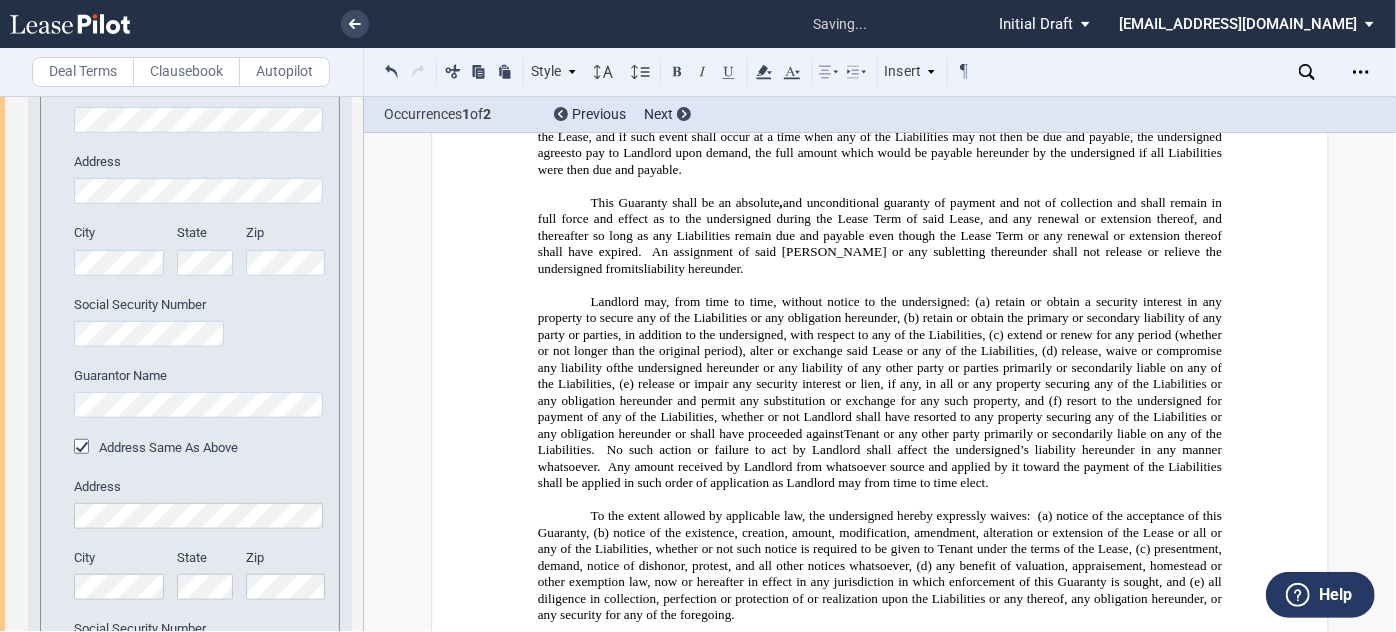 scroll, scrollTop: 4909, scrollLeft: 0, axis: vertical 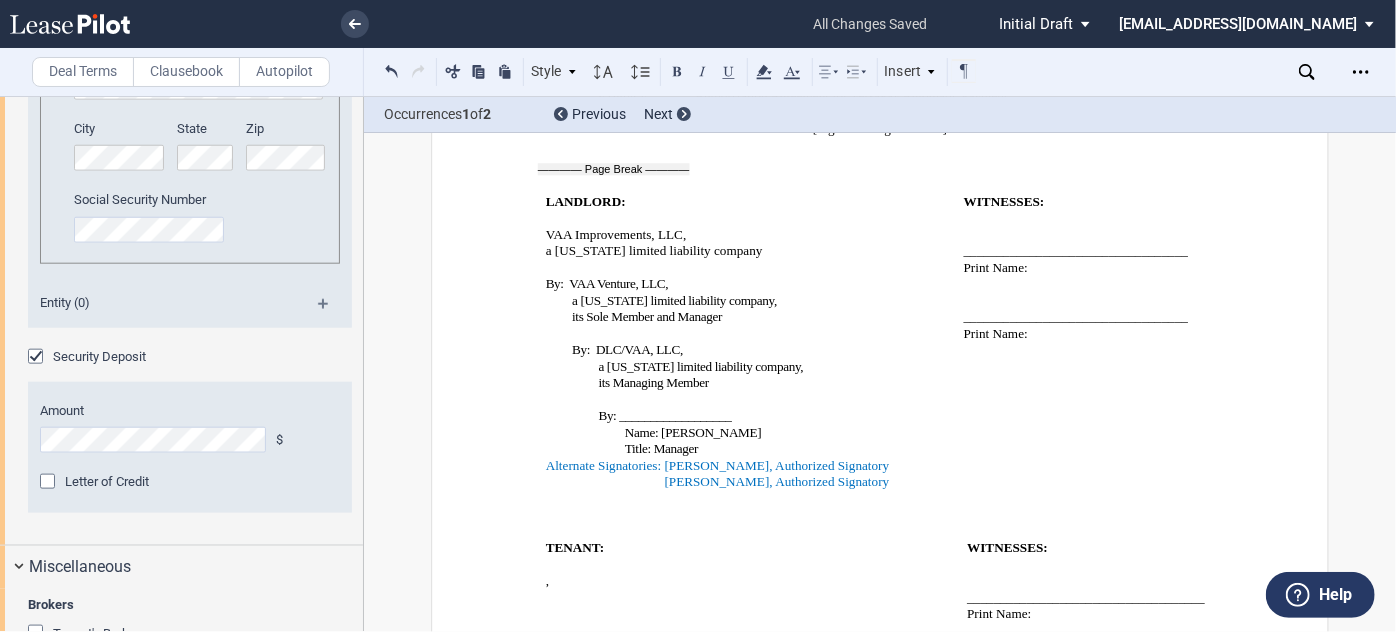click on "A.        ​Landlord shall provide a new HVAC Unit to serve the Premises." at bounding box center (919, 975) 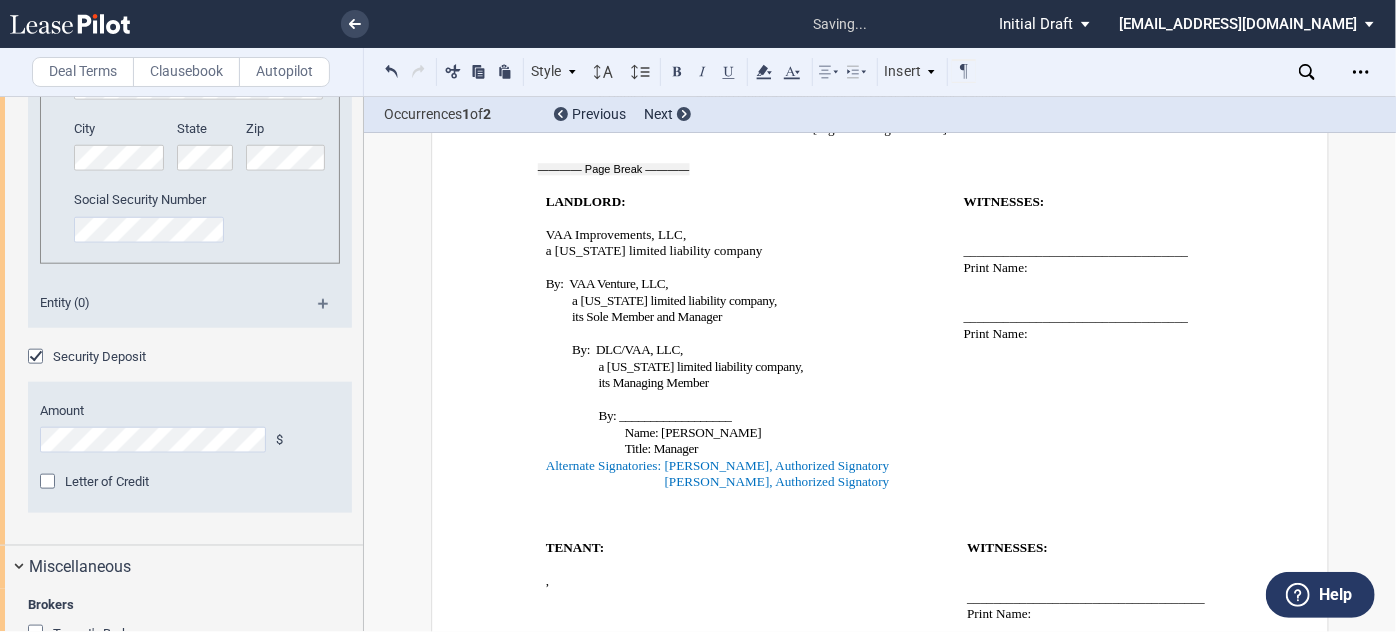 type 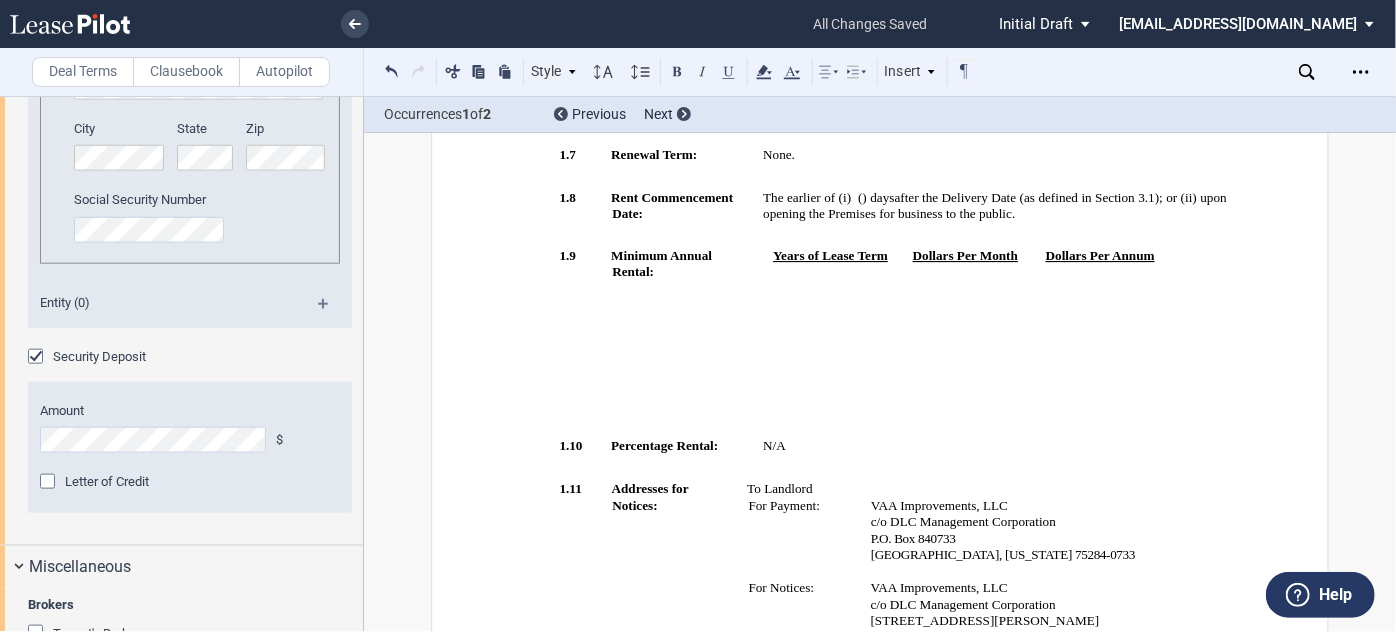 scroll, scrollTop: 570, scrollLeft: 0, axis: vertical 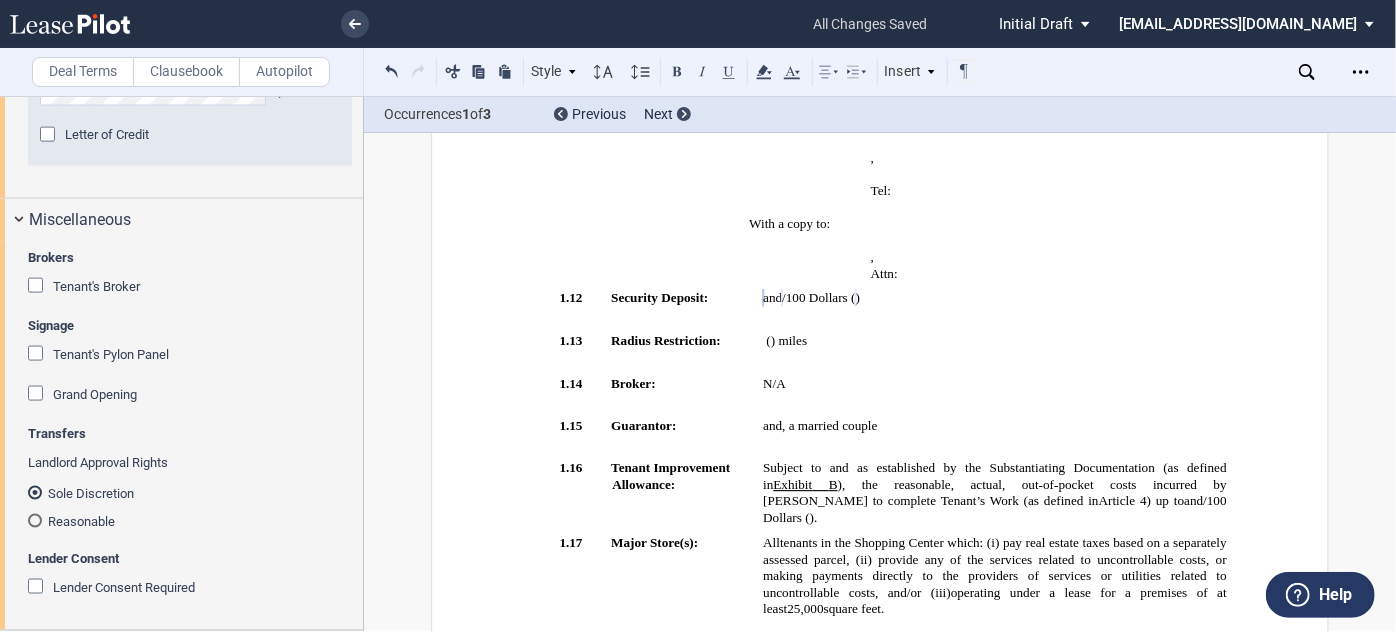 click on "Tenant's Pylon Panel" at bounding box center [111, 354] 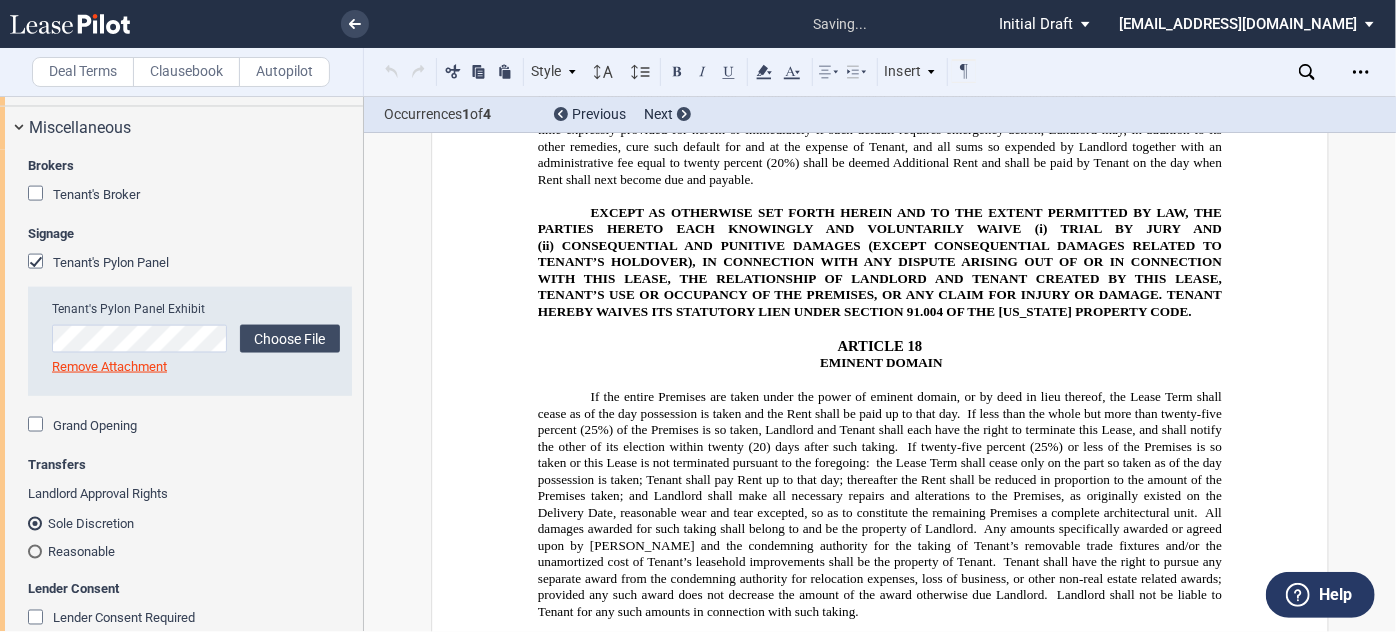 scroll, scrollTop: 13221, scrollLeft: 0, axis: vertical 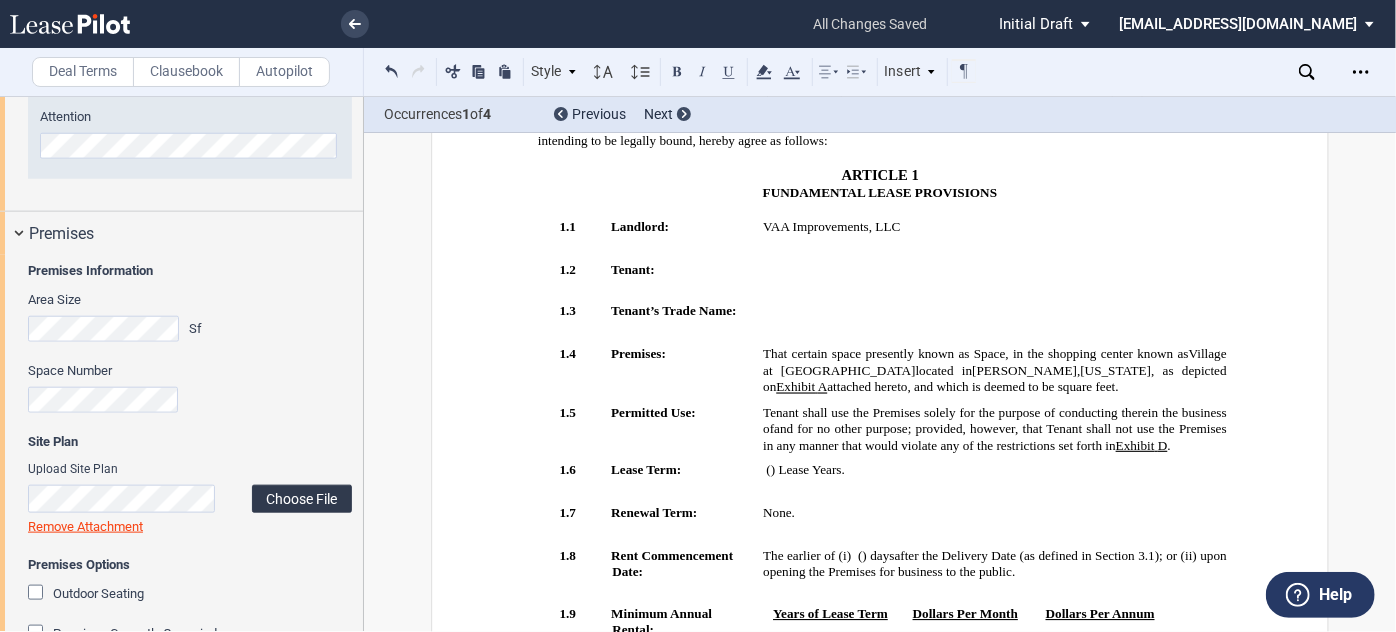 click on "Choose File" 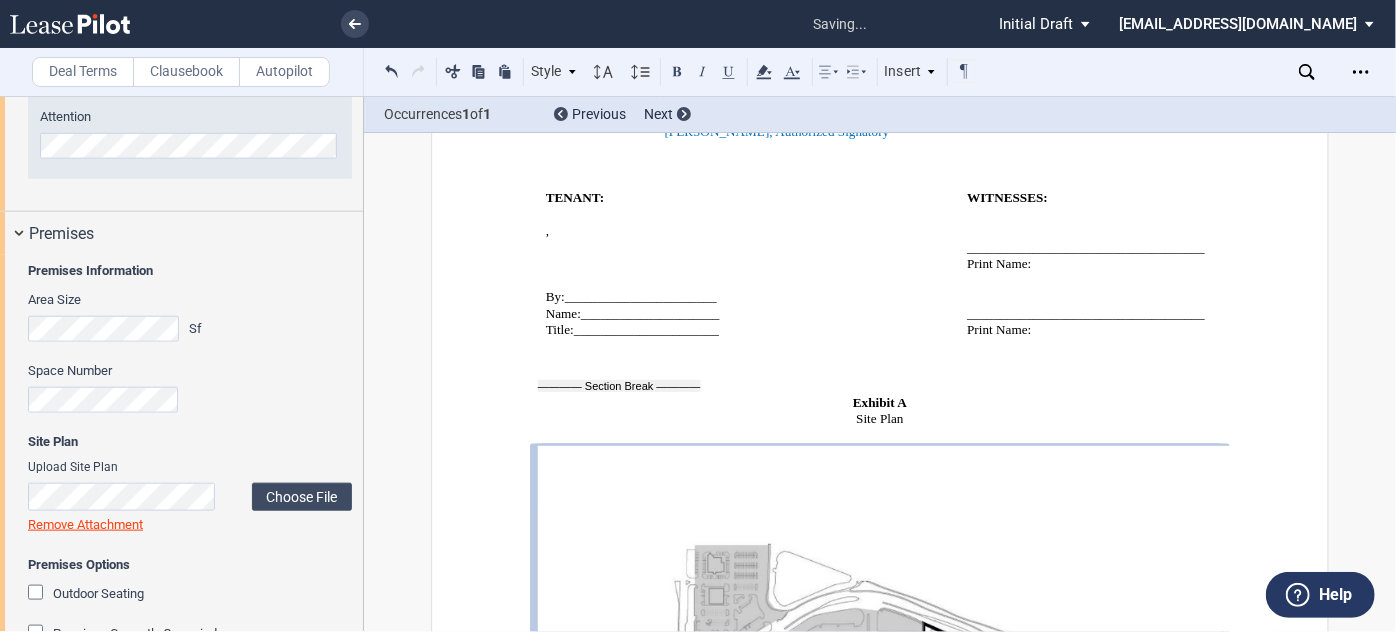 scroll, scrollTop: 17725, scrollLeft: 0, axis: vertical 